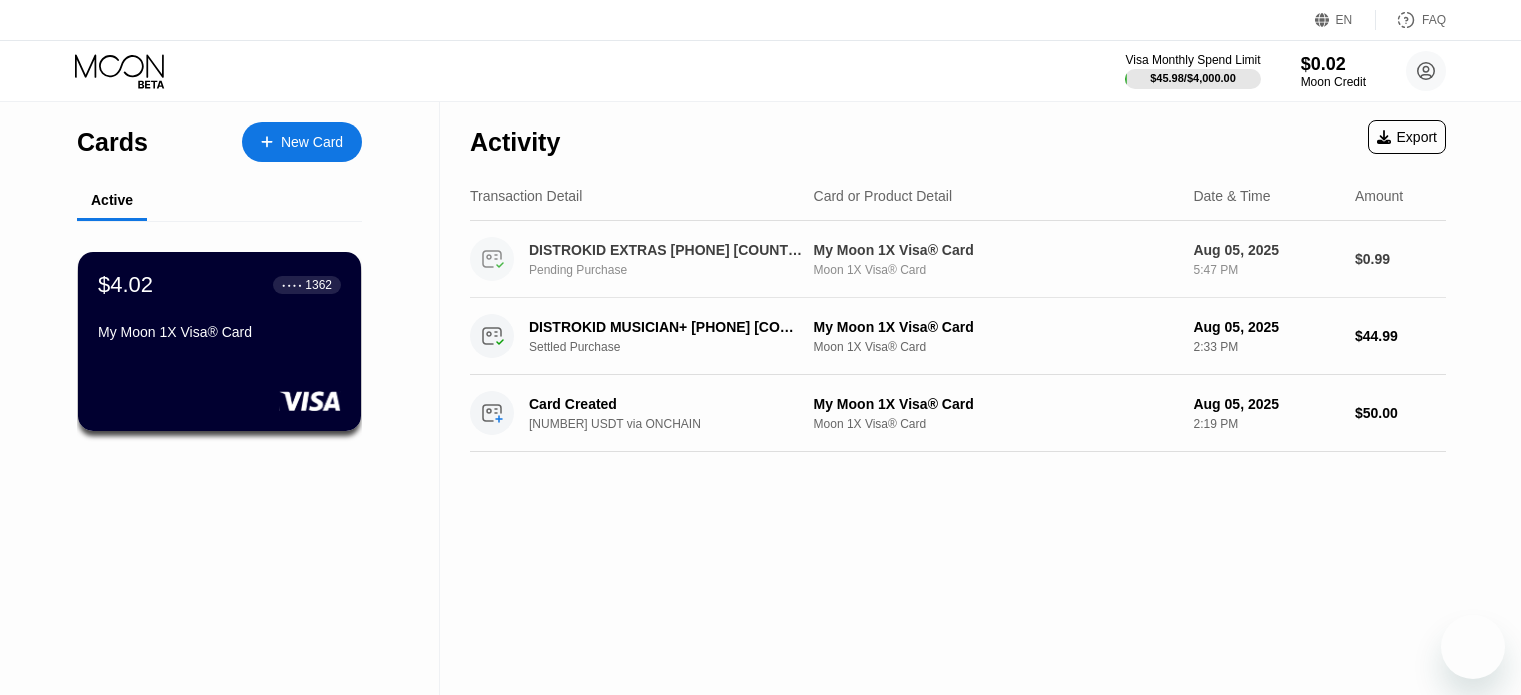 scroll, scrollTop: 0, scrollLeft: 0, axis: both 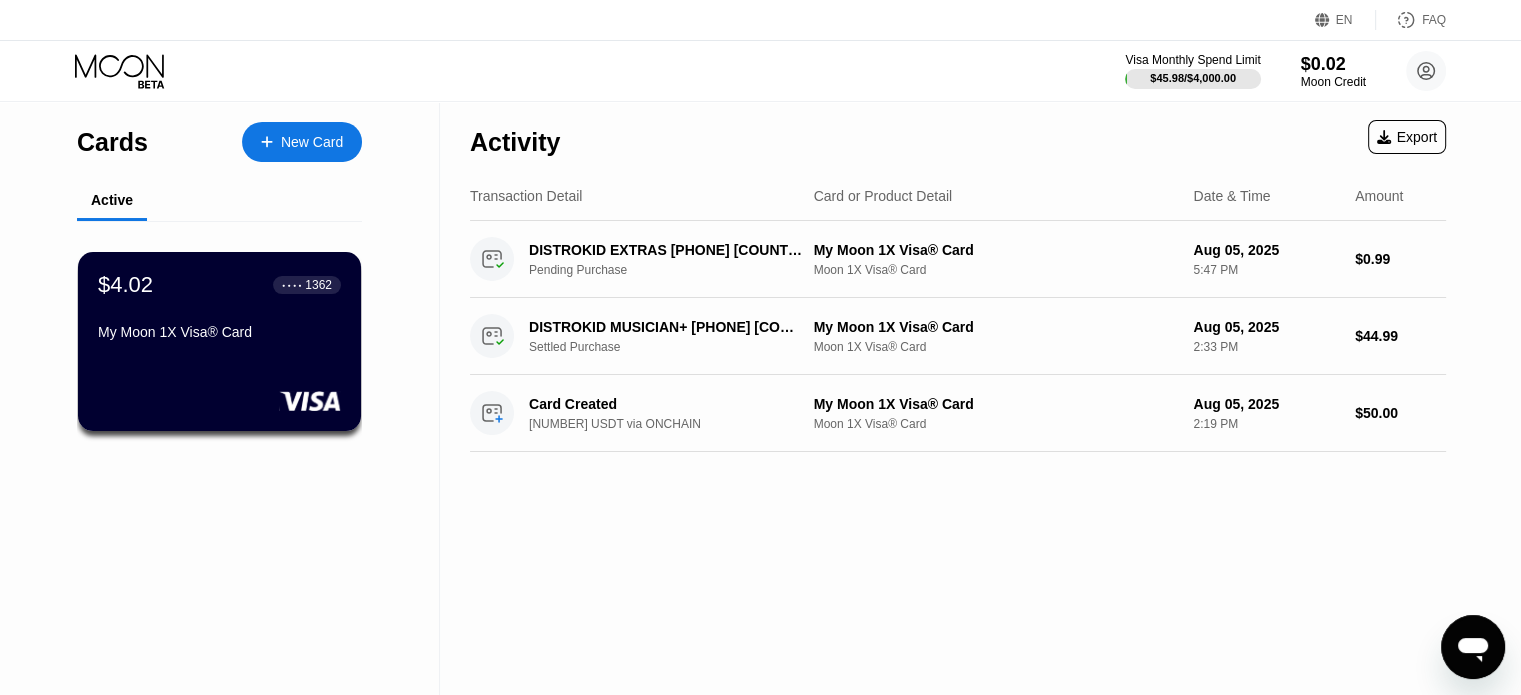 click on "Activity Export Transaction Detail Card or Product Detail Date & Time Amount DISTROKID EXTRAS         +14153666101 US Pending Purchase My Moon 1X Visa® Card Moon 1X Visa® Card Aug 05, 2025 5:47 PM $0.99 DISTROKID MUSICIAN+      +14153666101 US Settled Purchase My Moon 1X Visa® Card Moon 1X Visa® Card Aug 05, 2025 2:33 PM $44.99 Card Created 52.03000000 USDT via ONCHAIN My Moon 1X Visa® Card Moon 1X Visa® Card Aug 05, 2025 2:19 PM $50.00" at bounding box center (958, 398) 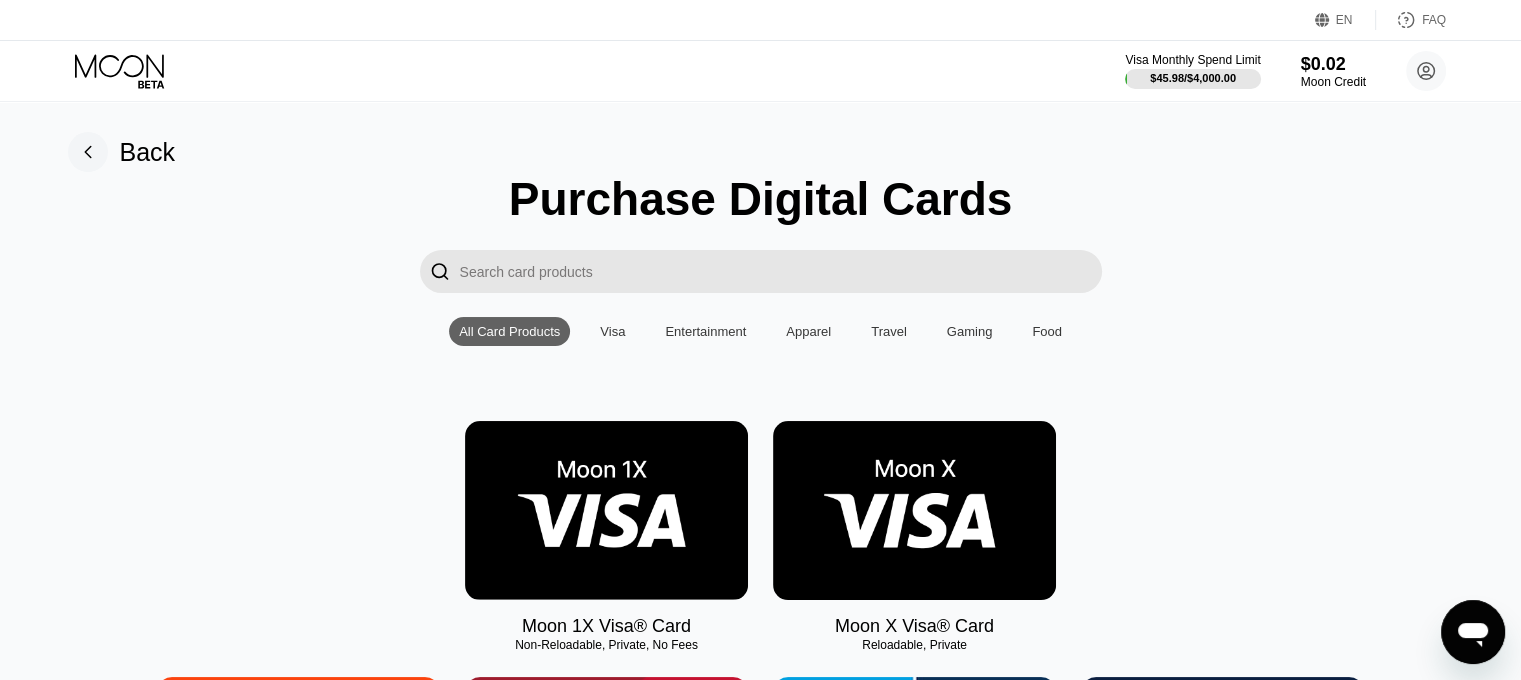 click at bounding box center (606, 510) 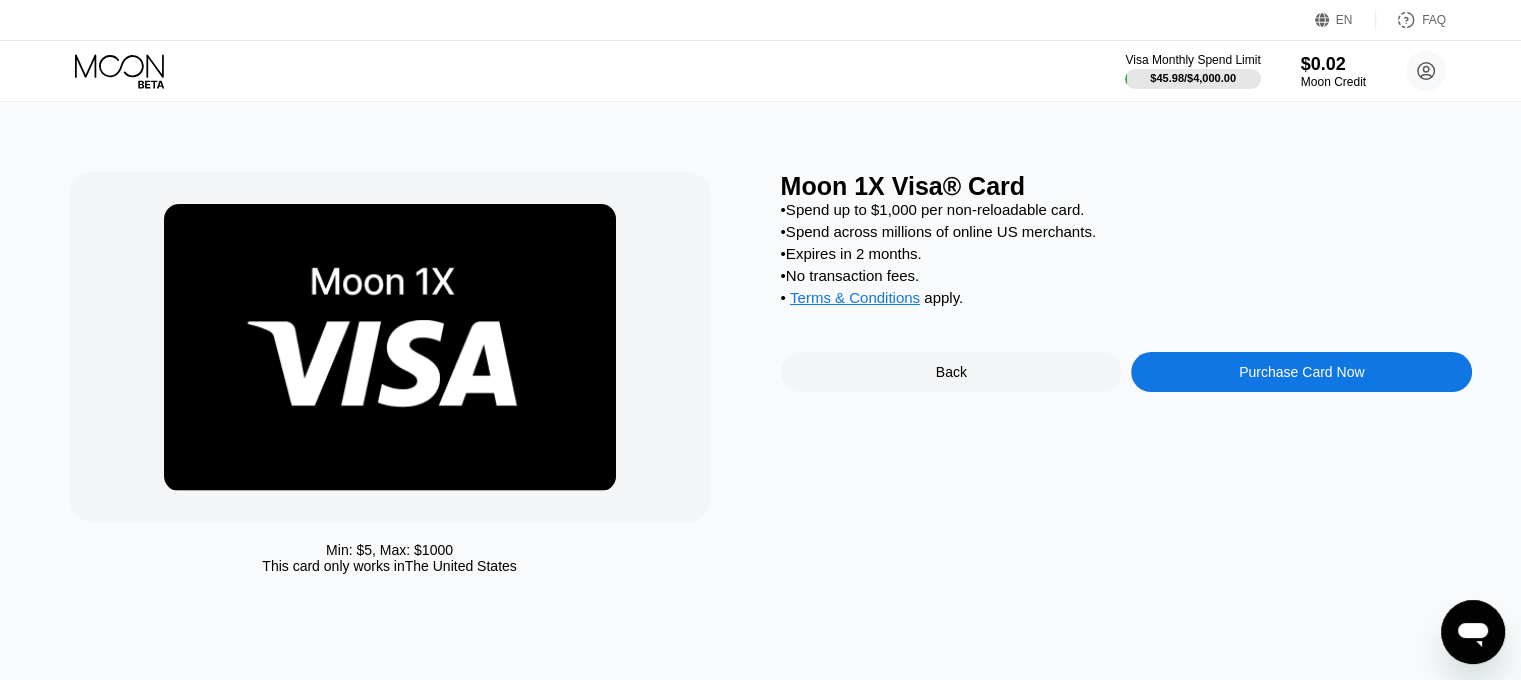 click on "Purchase Card Now" at bounding box center [1301, 372] 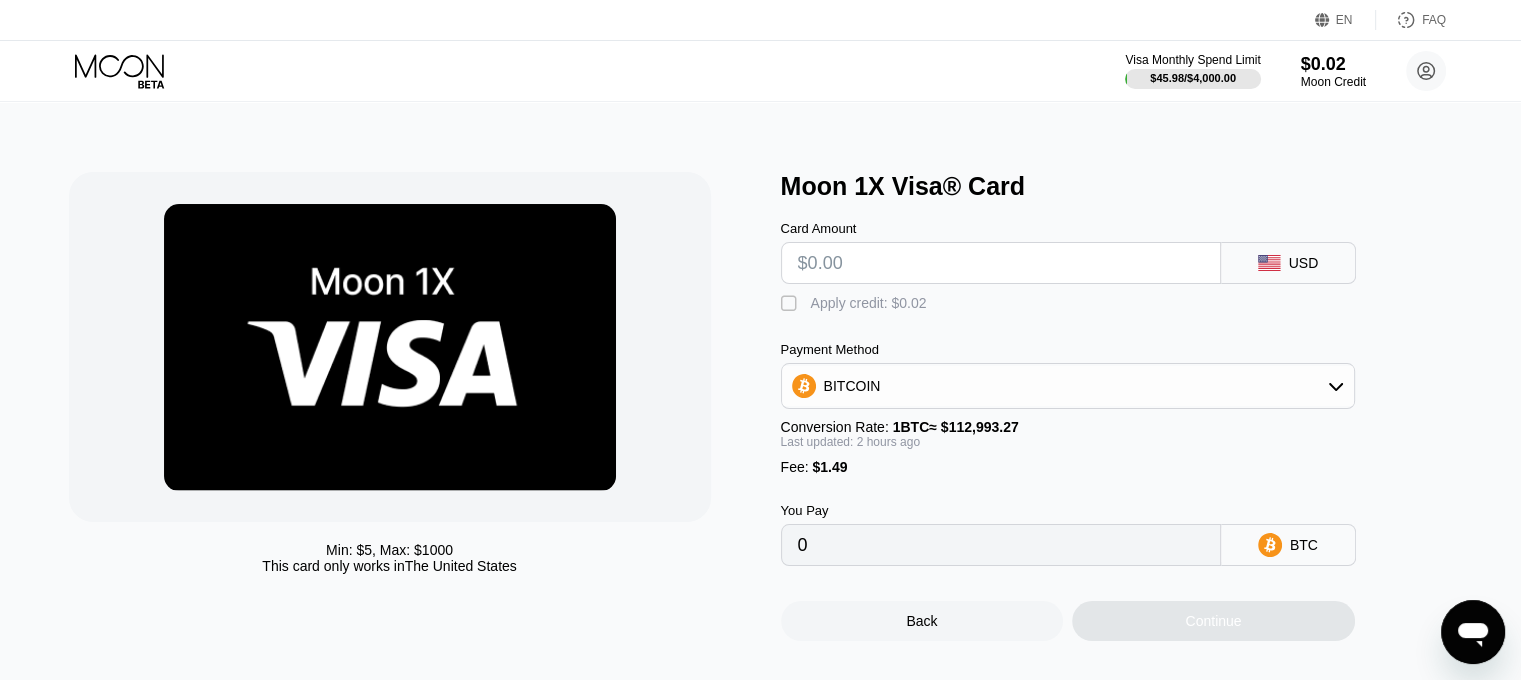 click at bounding box center (1001, 263) 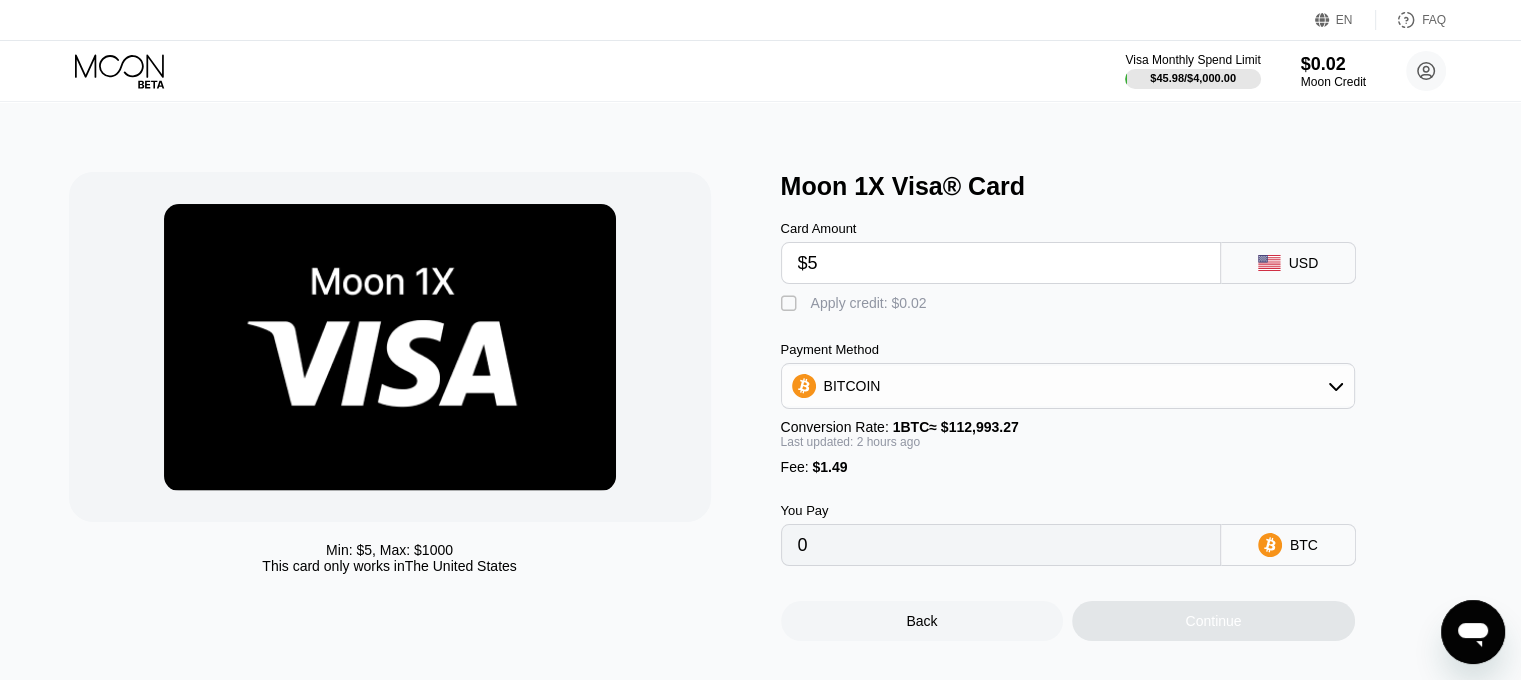 type on "$50" 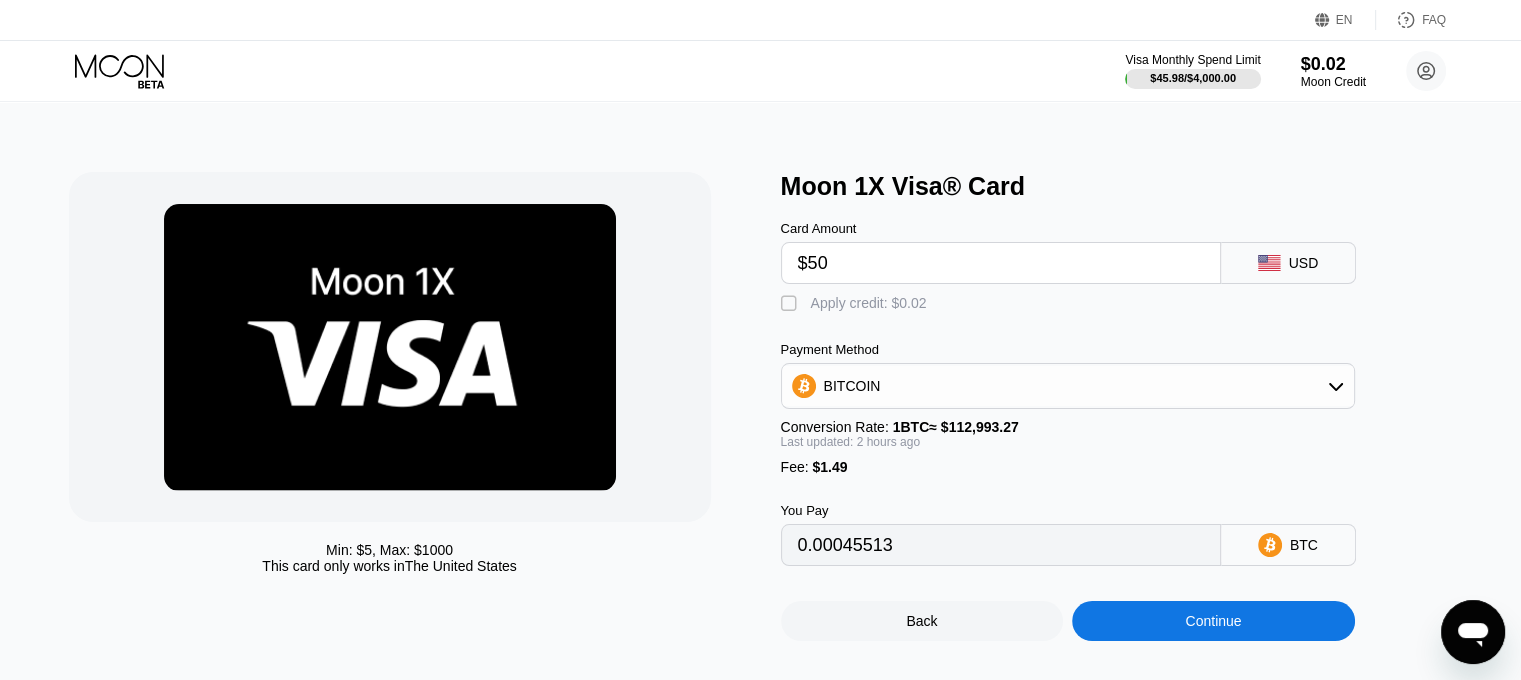 type on "0.00045513" 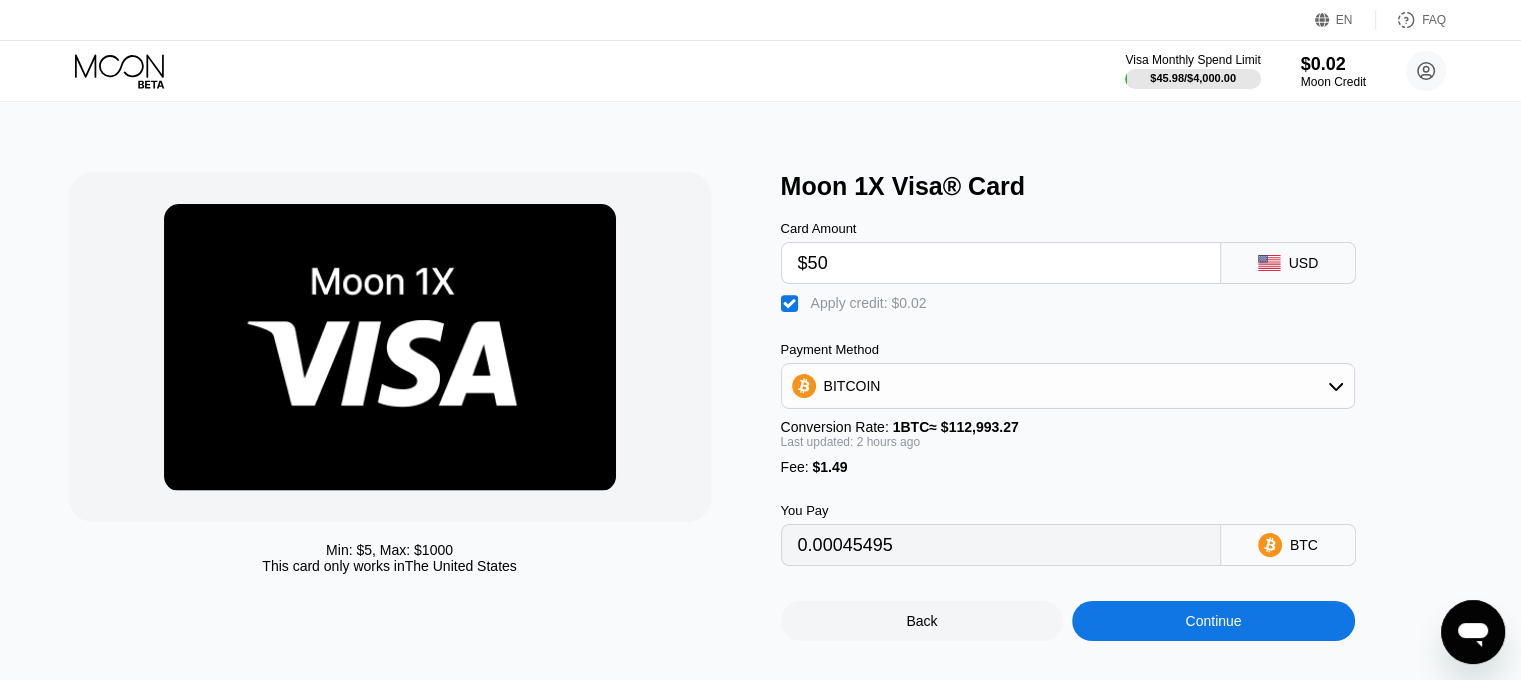 click on "BITCOIN" at bounding box center (1068, 386) 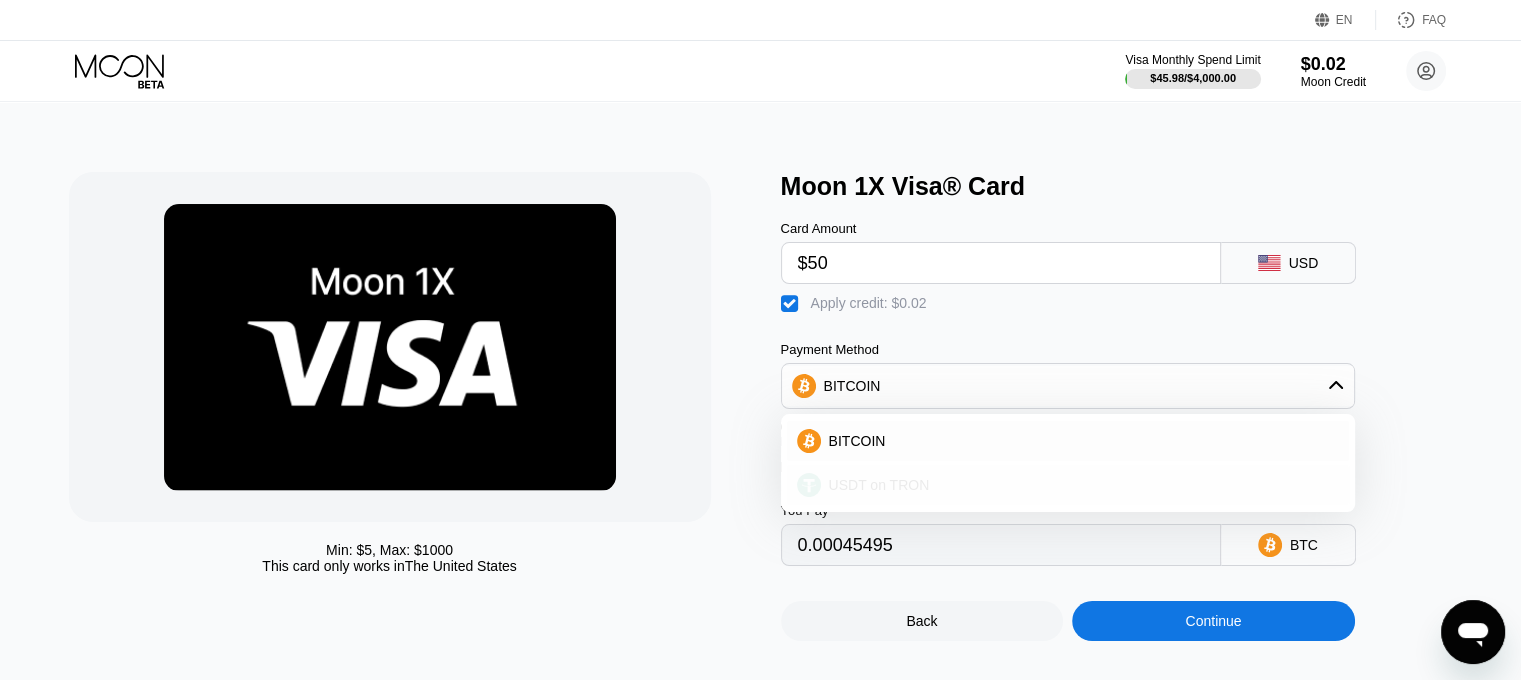 click on "USDT on TRON" at bounding box center (1080, 485) 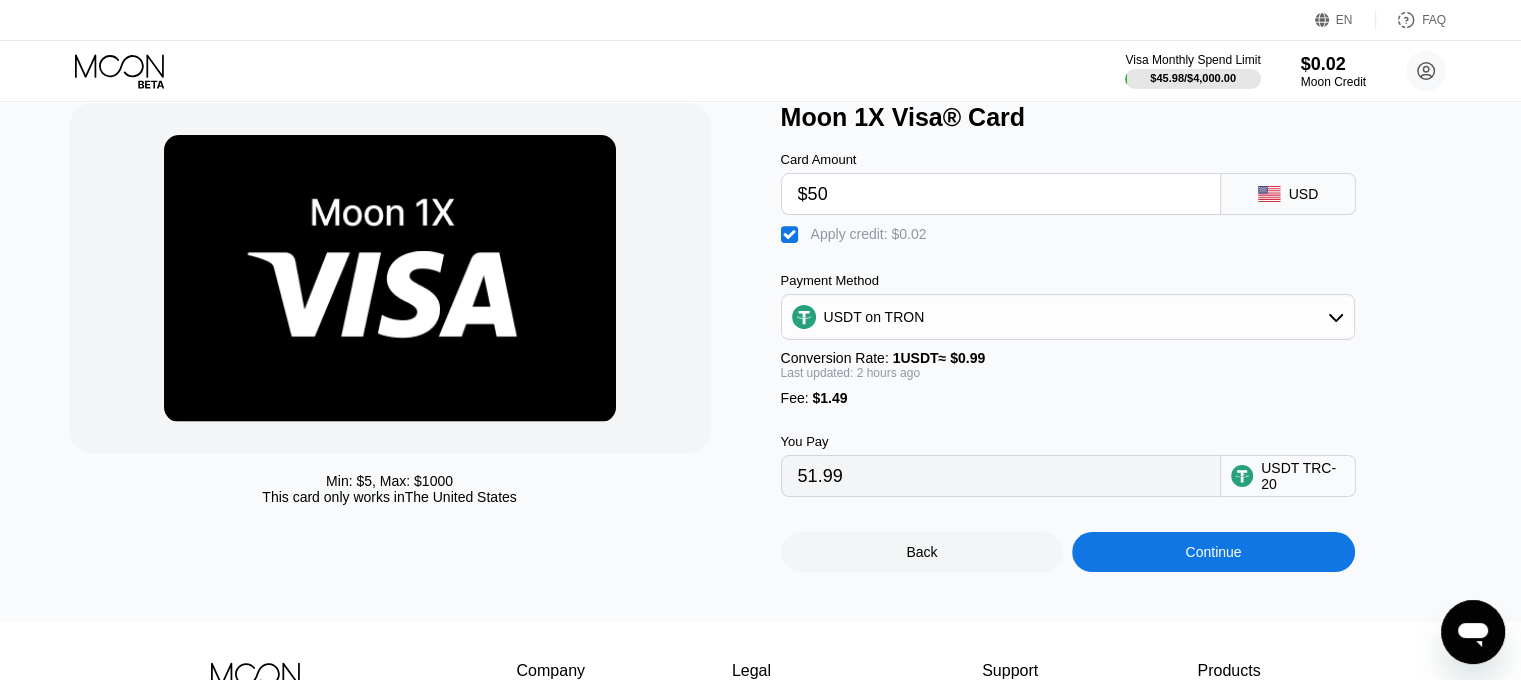 scroll, scrollTop: 100, scrollLeft: 0, axis: vertical 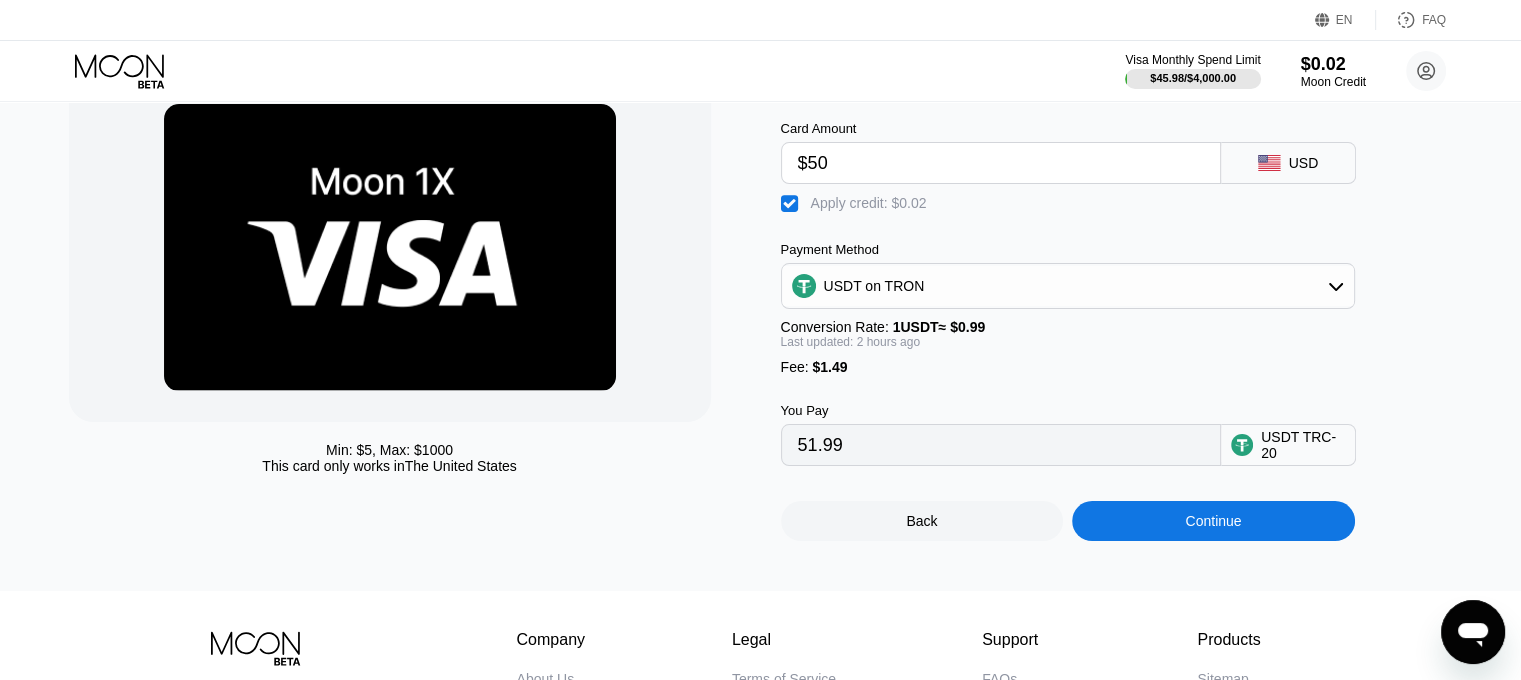 click on "$50" at bounding box center (1001, 163) 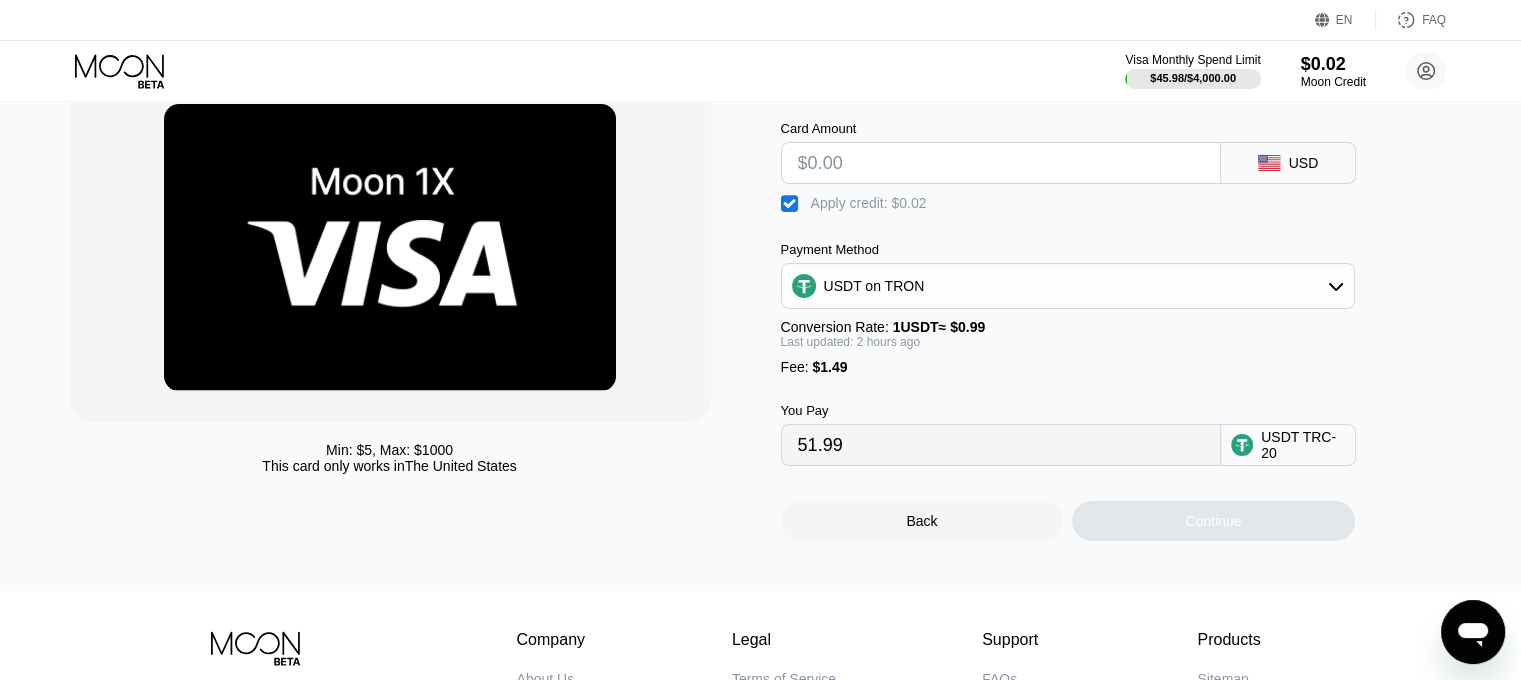 type on "0.00" 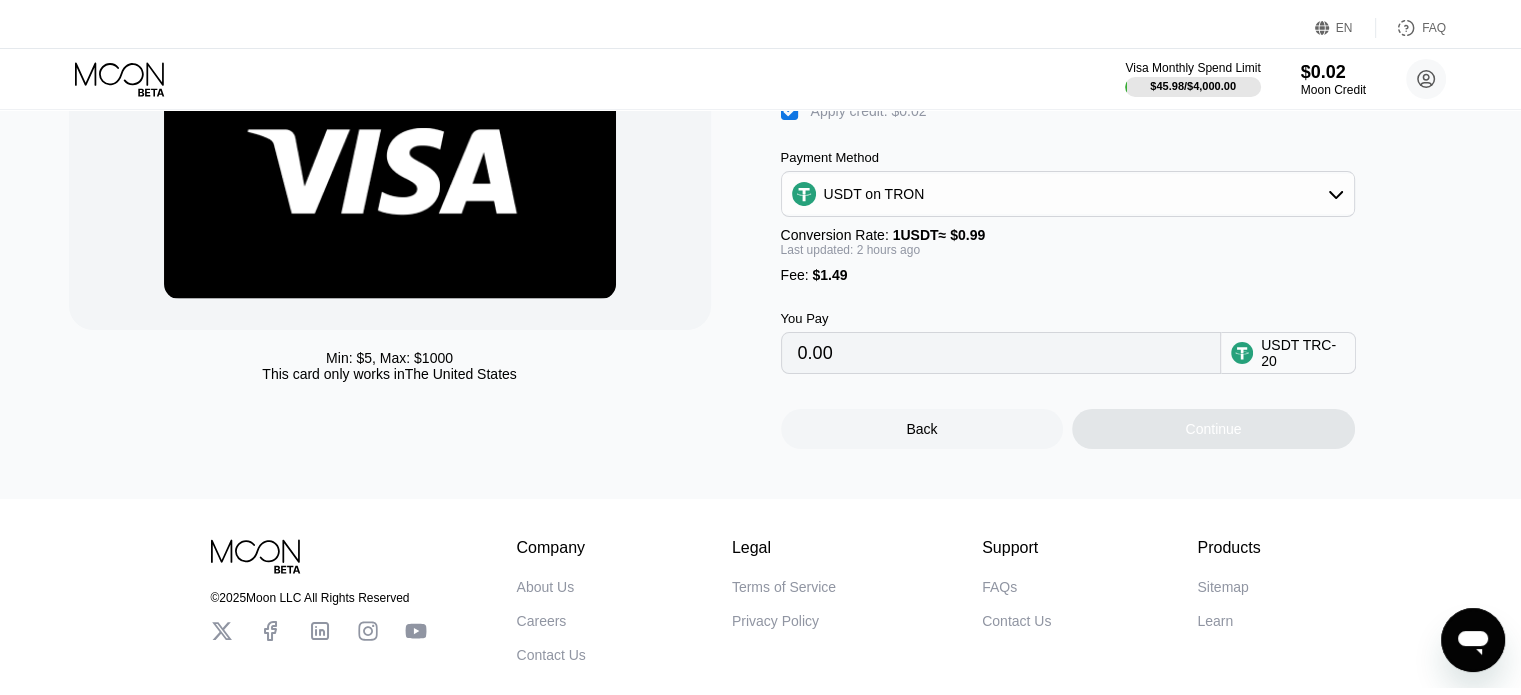 scroll, scrollTop: 0, scrollLeft: 0, axis: both 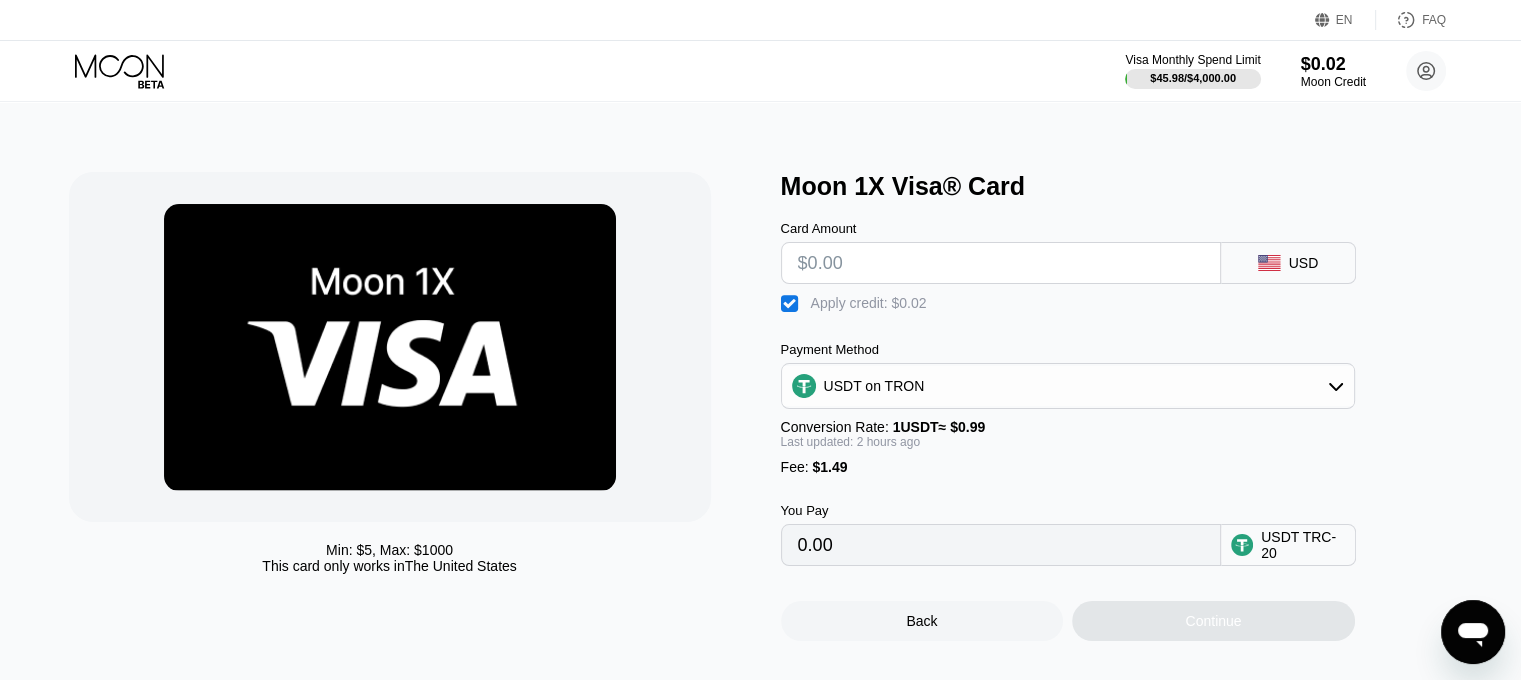 type 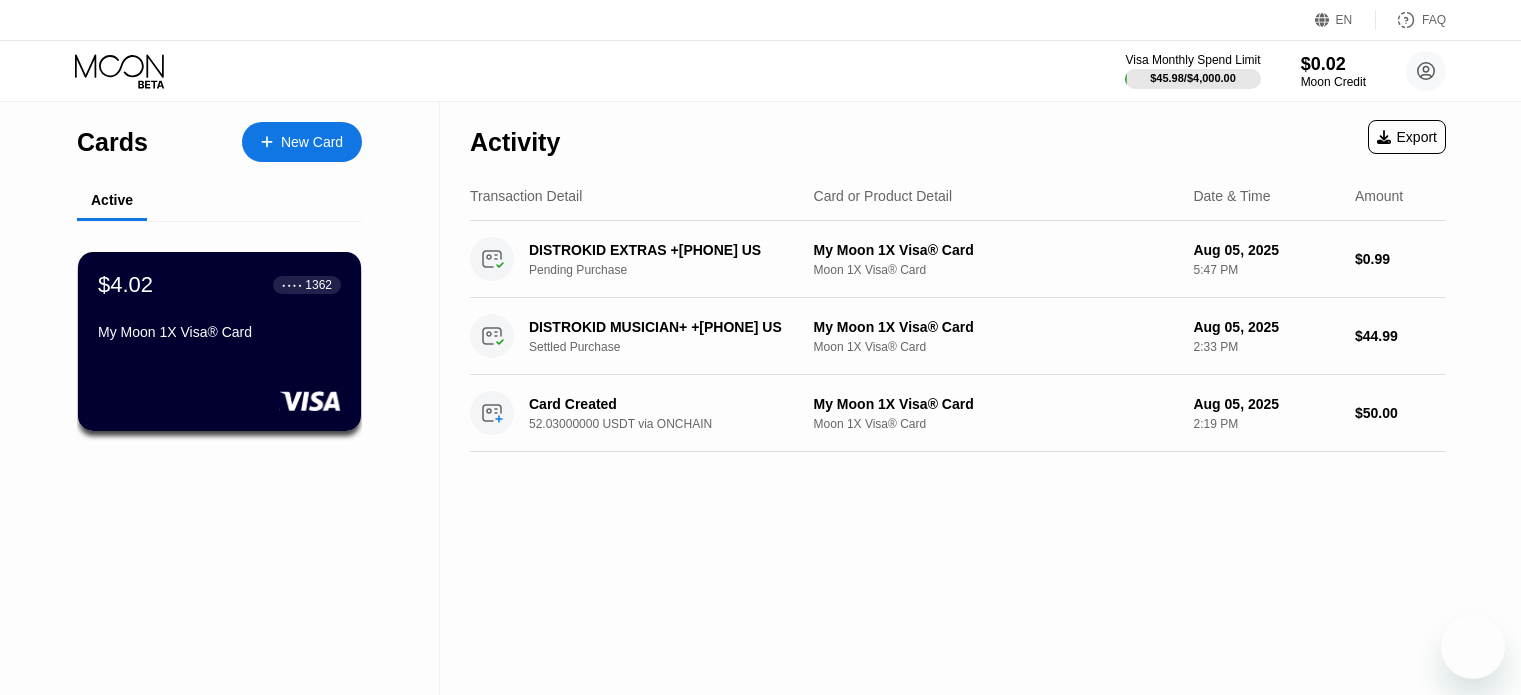 scroll, scrollTop: 0, scrollLeft: 0, axis: both 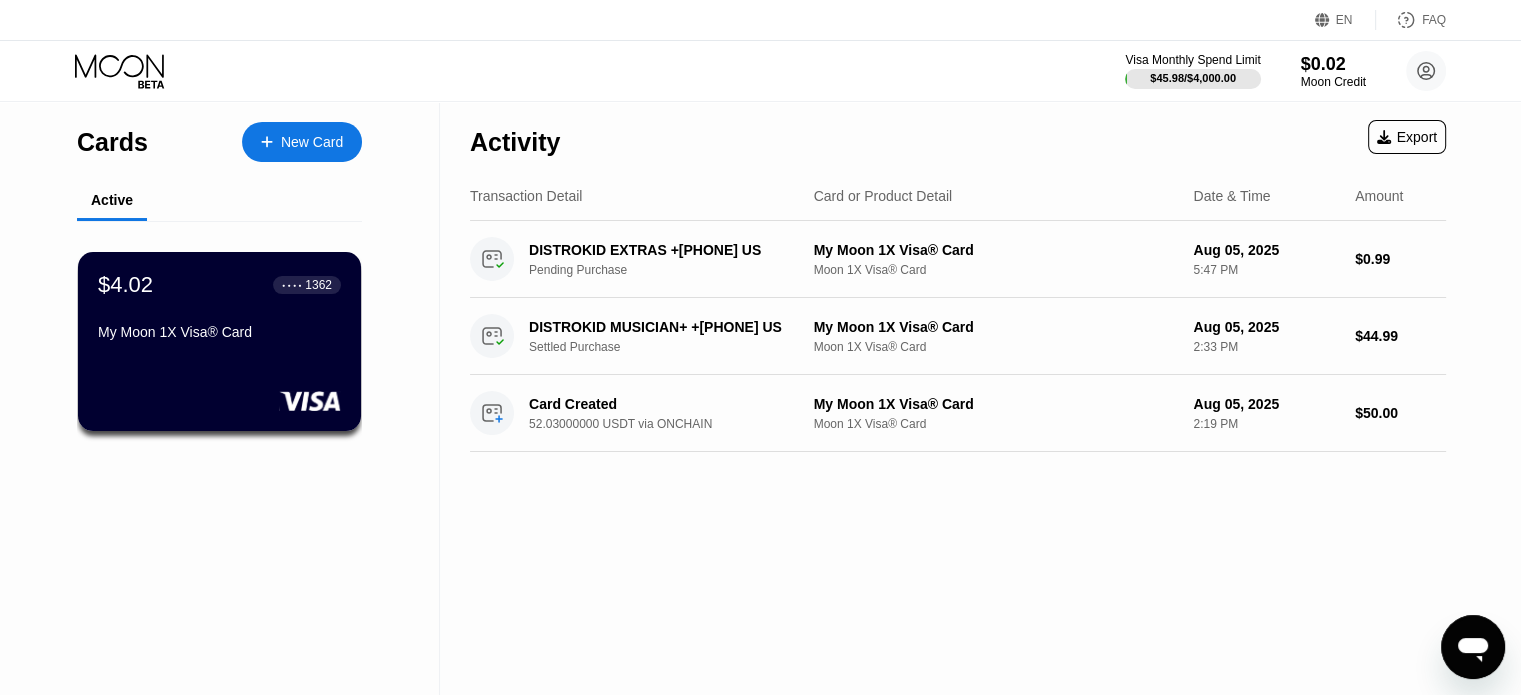 click on "Activity Export Transaction Detail Card or Product Detail Date & Time Amount DISTROKID EXTRAS         +14153666101 US Pending Purchase My Moon 1X Visa® Card Moon 1X Visa® Card Aug 05, 2025 5:47 PM $0.99 DISTROKID MUSICIAN+      +14153666101 US Settled Purchase My Moon 1X Visa® Card Moon 1X Visa® Card Aug 05, 2025 2:33 PM $44.99 Card Created 52.03000000 USDT via ONCHAIN My Moon 1X Visa® Card Moon 1X Visa® Card Aug 05, 2025 2:19 PM $50.00" at bounding box center [958, 398] 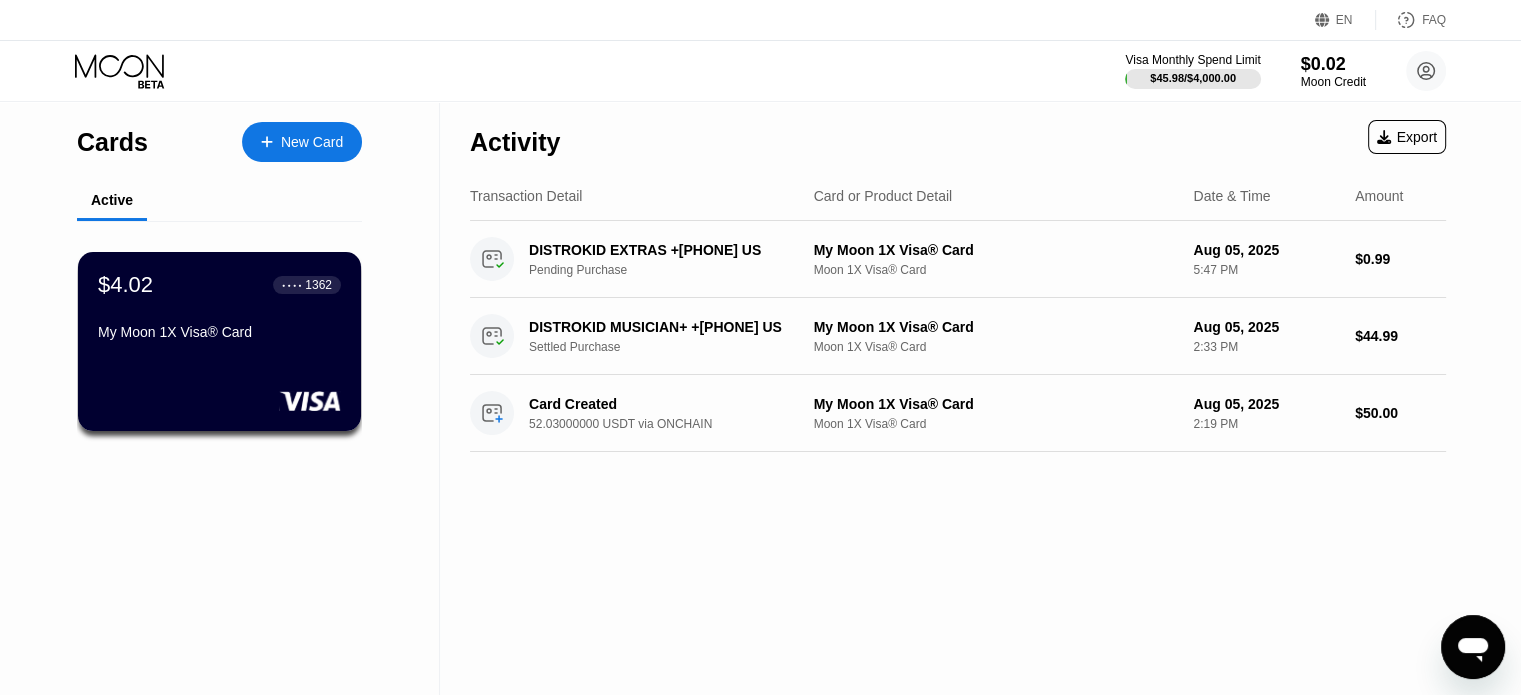 click on "New Card" at bounding box center [312, 142] 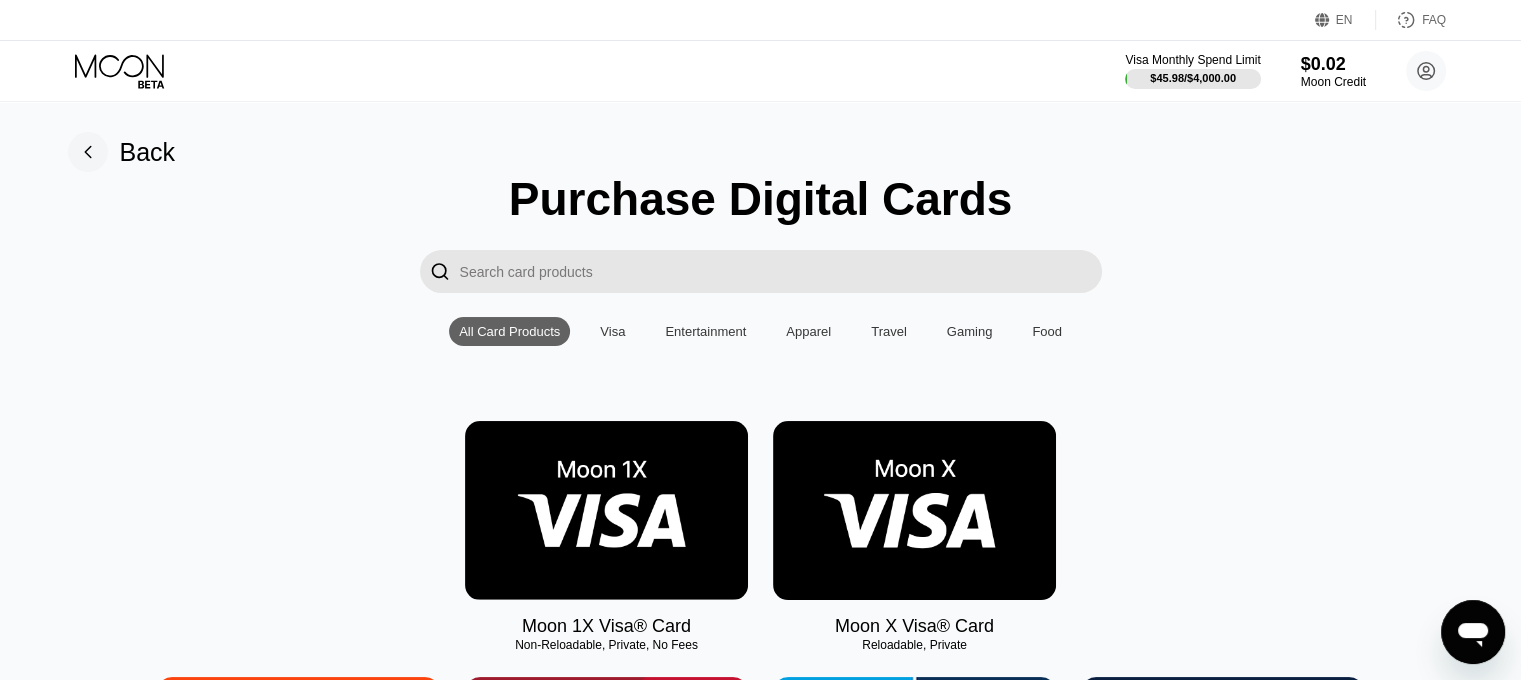 click at bounding box center [606, 510] 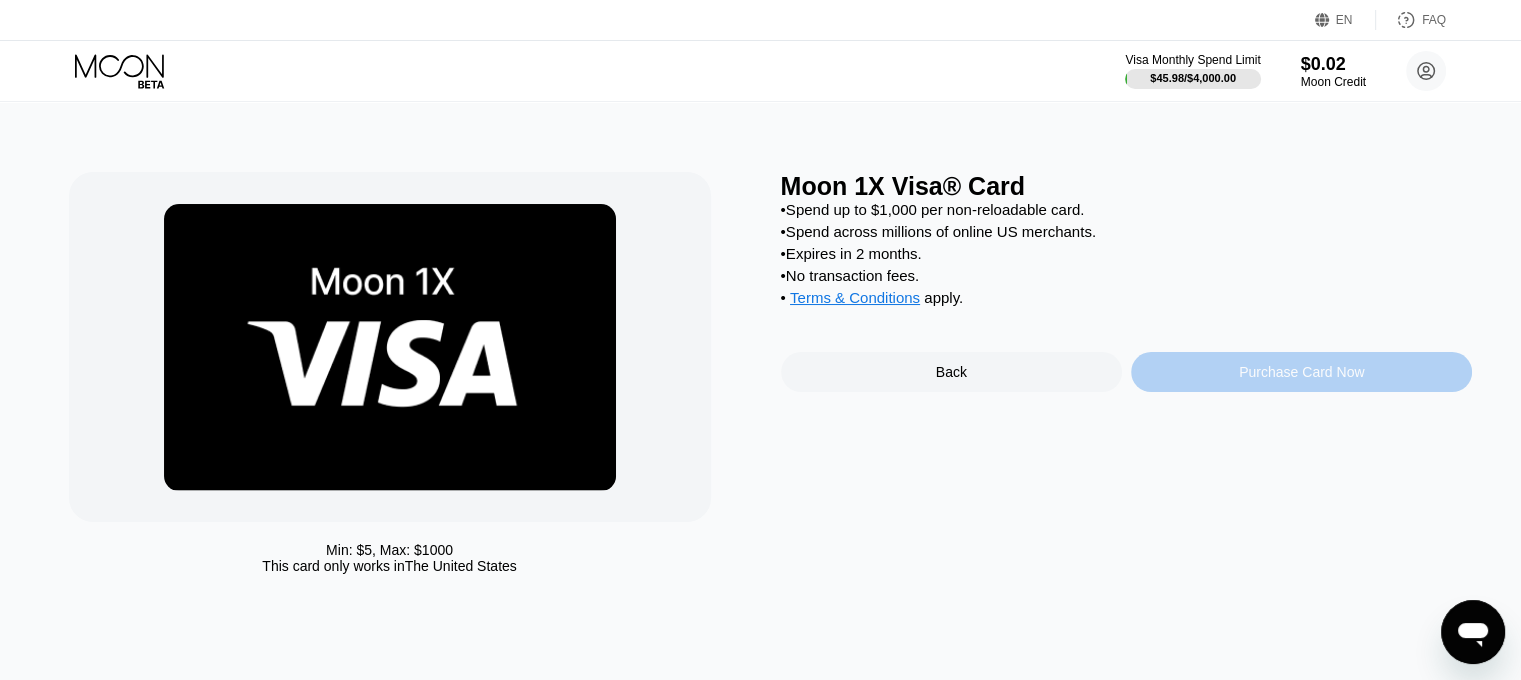 click on "Purchase Card Now" at bounding box center [1301, 372] 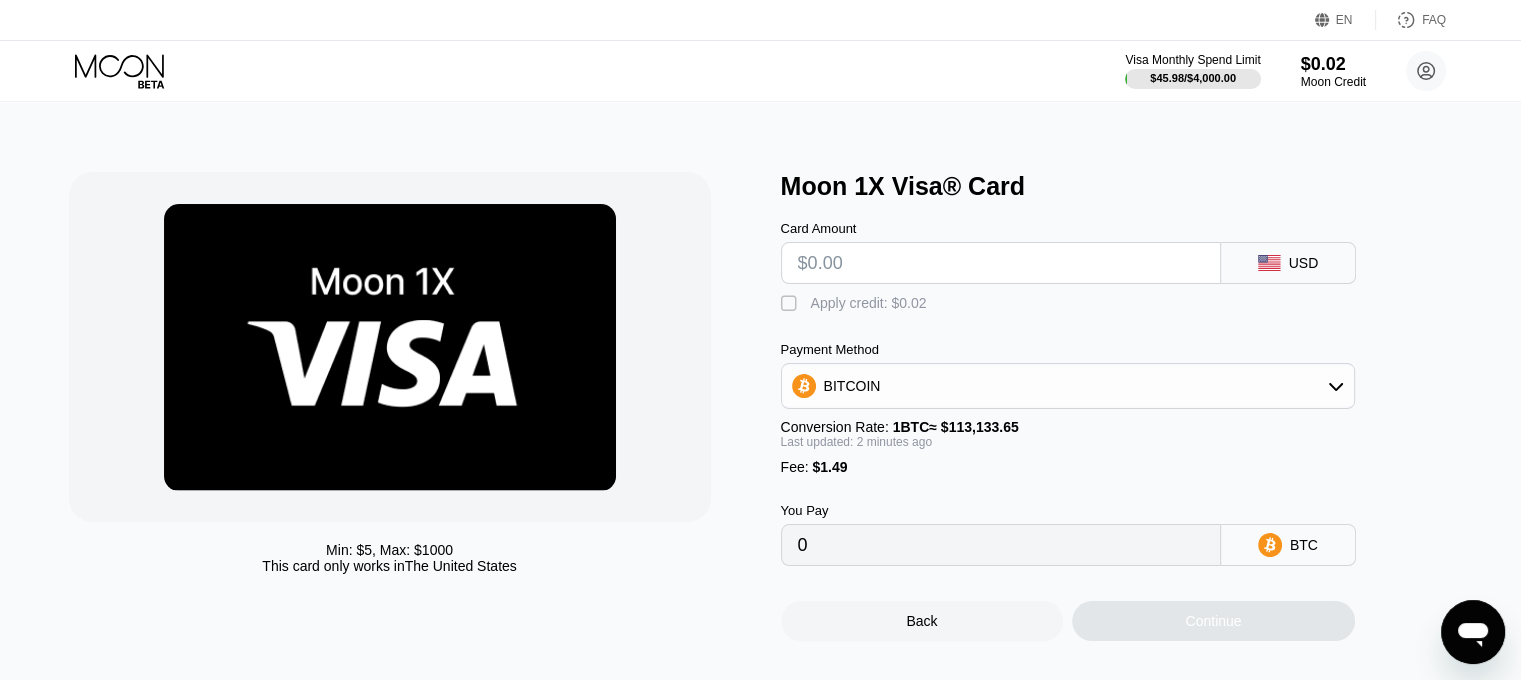 click at bounding box center [1001, 263] 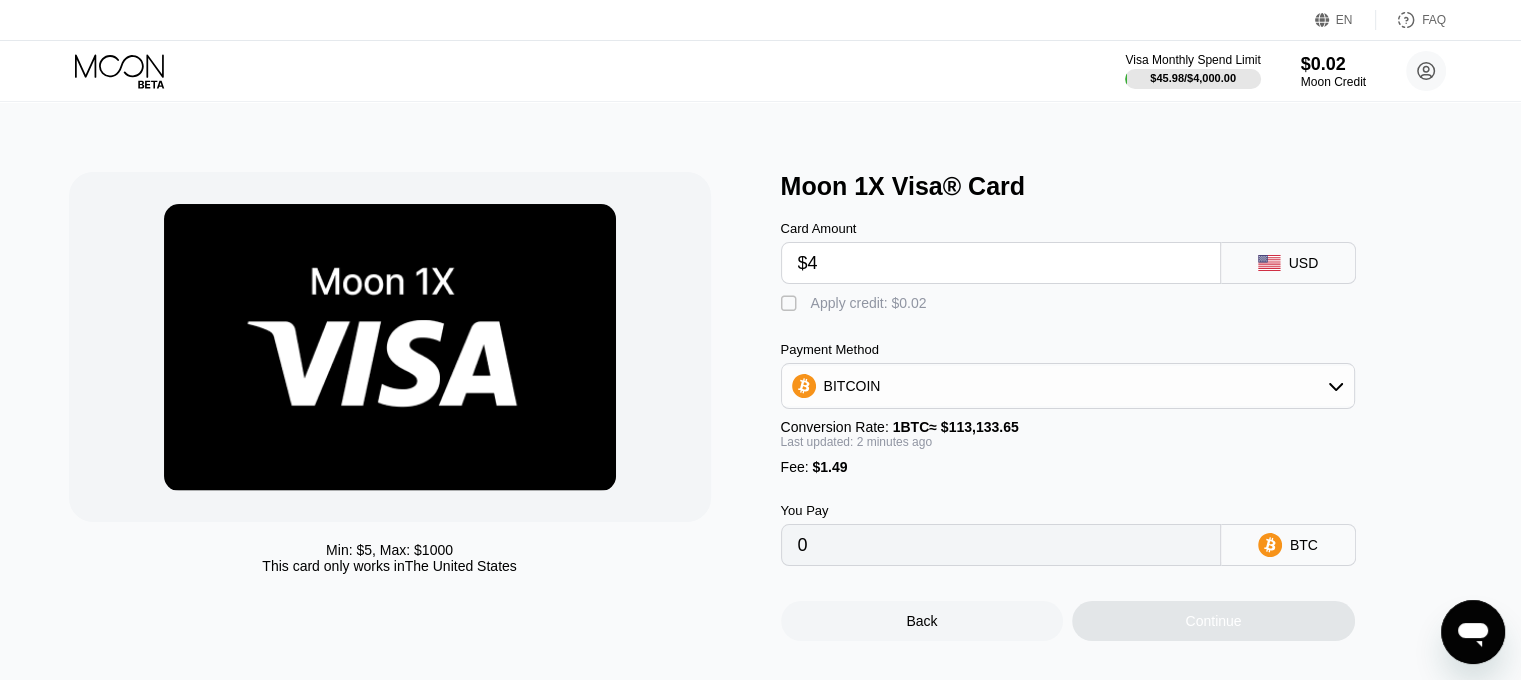 type on "$47" 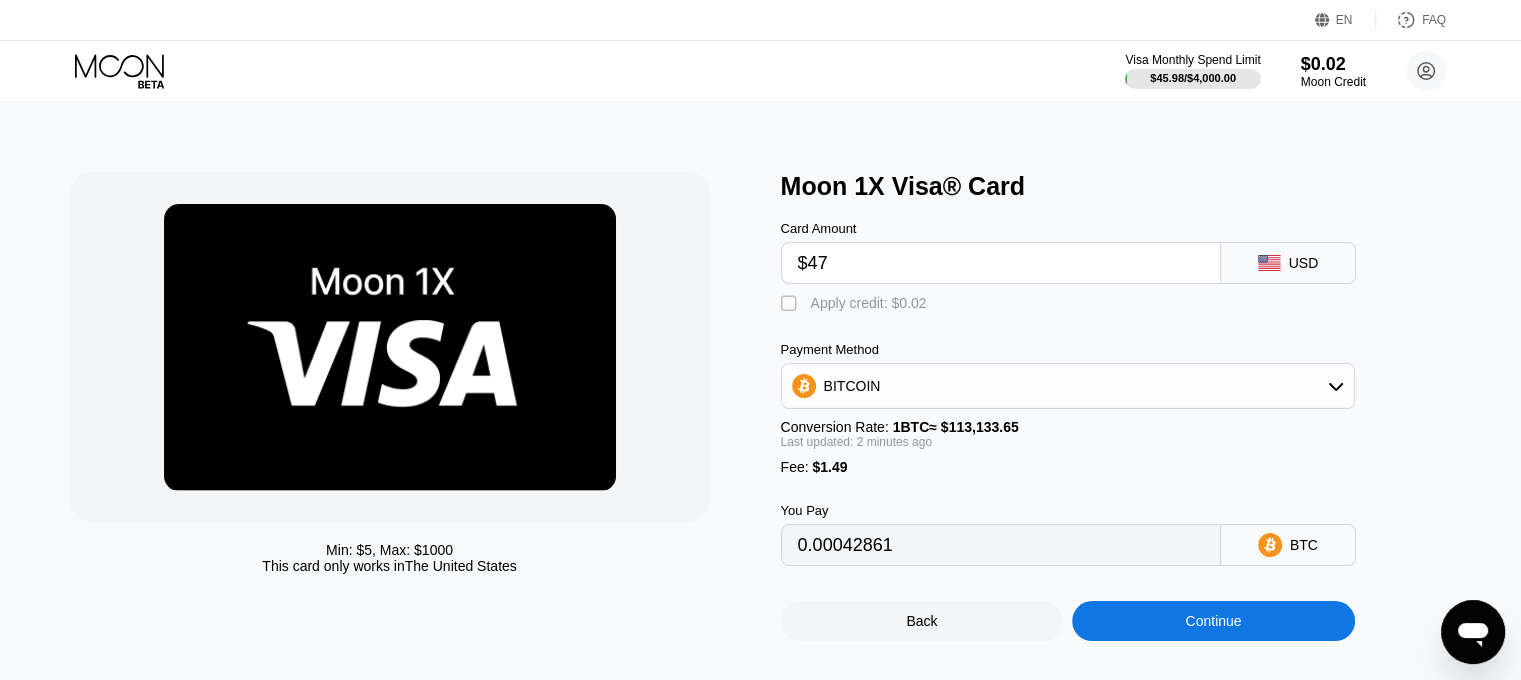 type on "0.00042861" 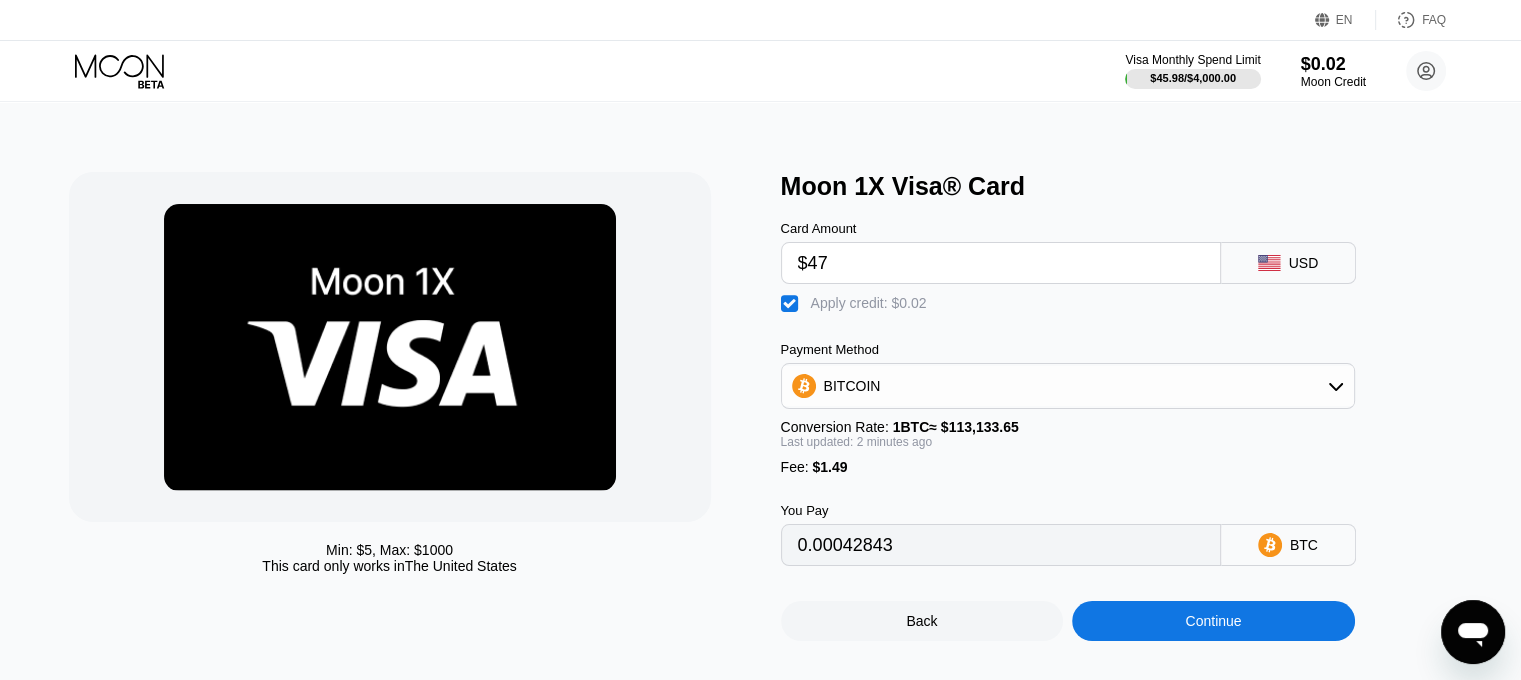 click on "BITCOIN" at bounding box center (1068, 386) 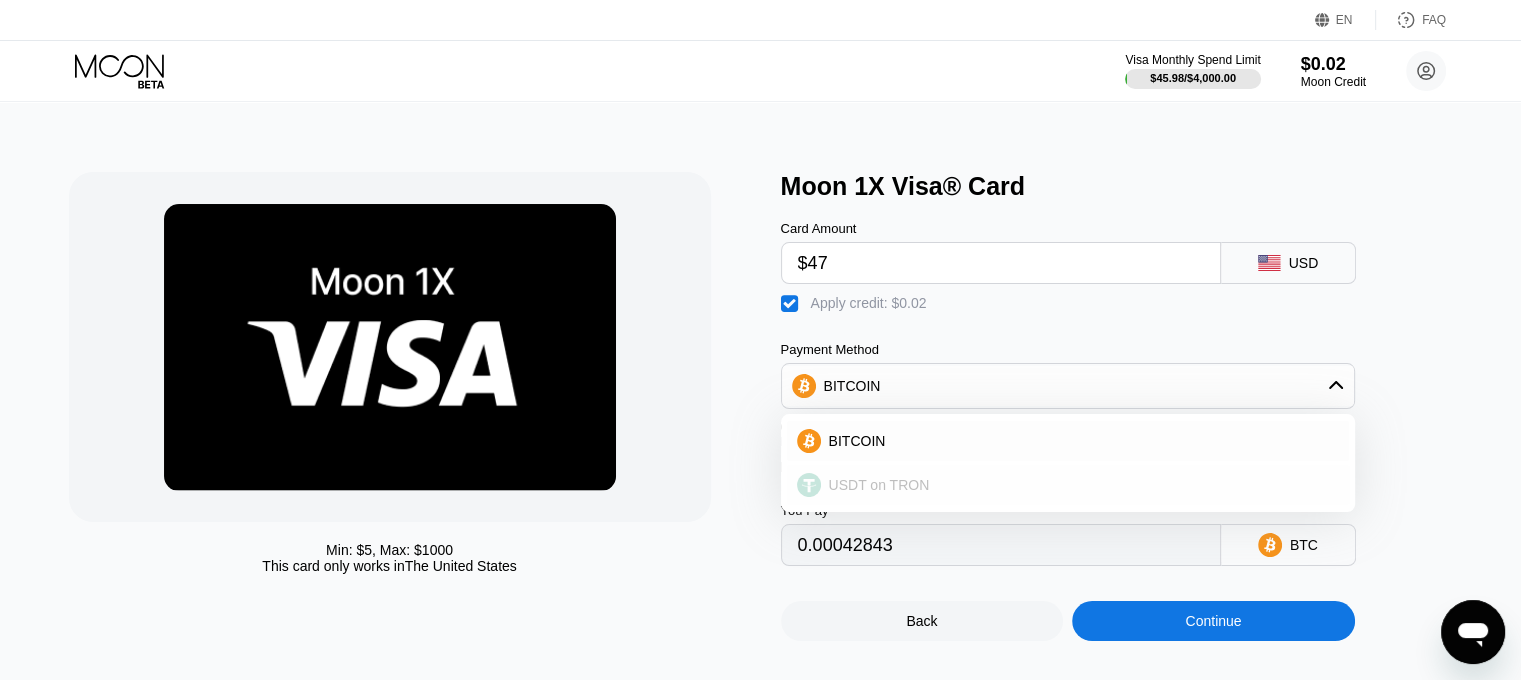 click on "USDT on TRON" at bounding box center [879, 485] 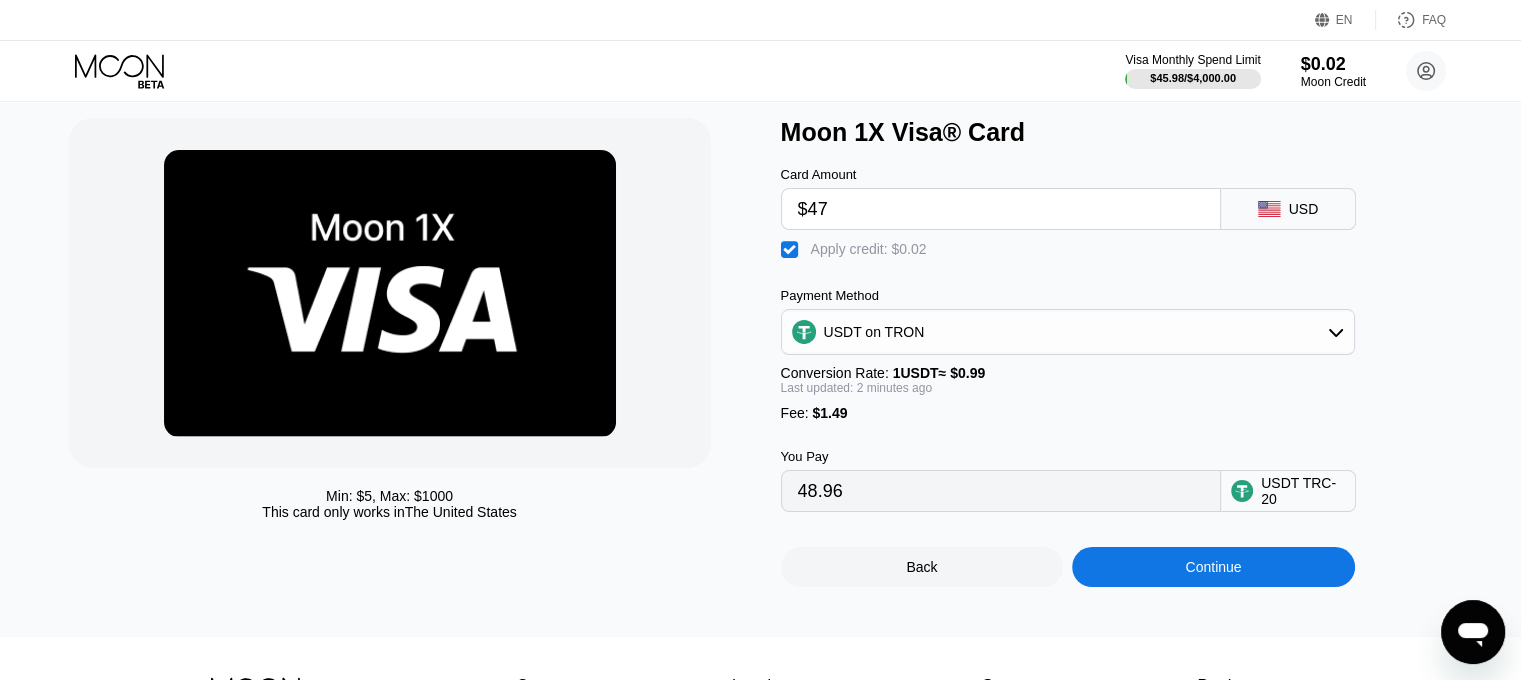 scroll, scrollTop: 100, scrollLeft: 0, axis: vertical 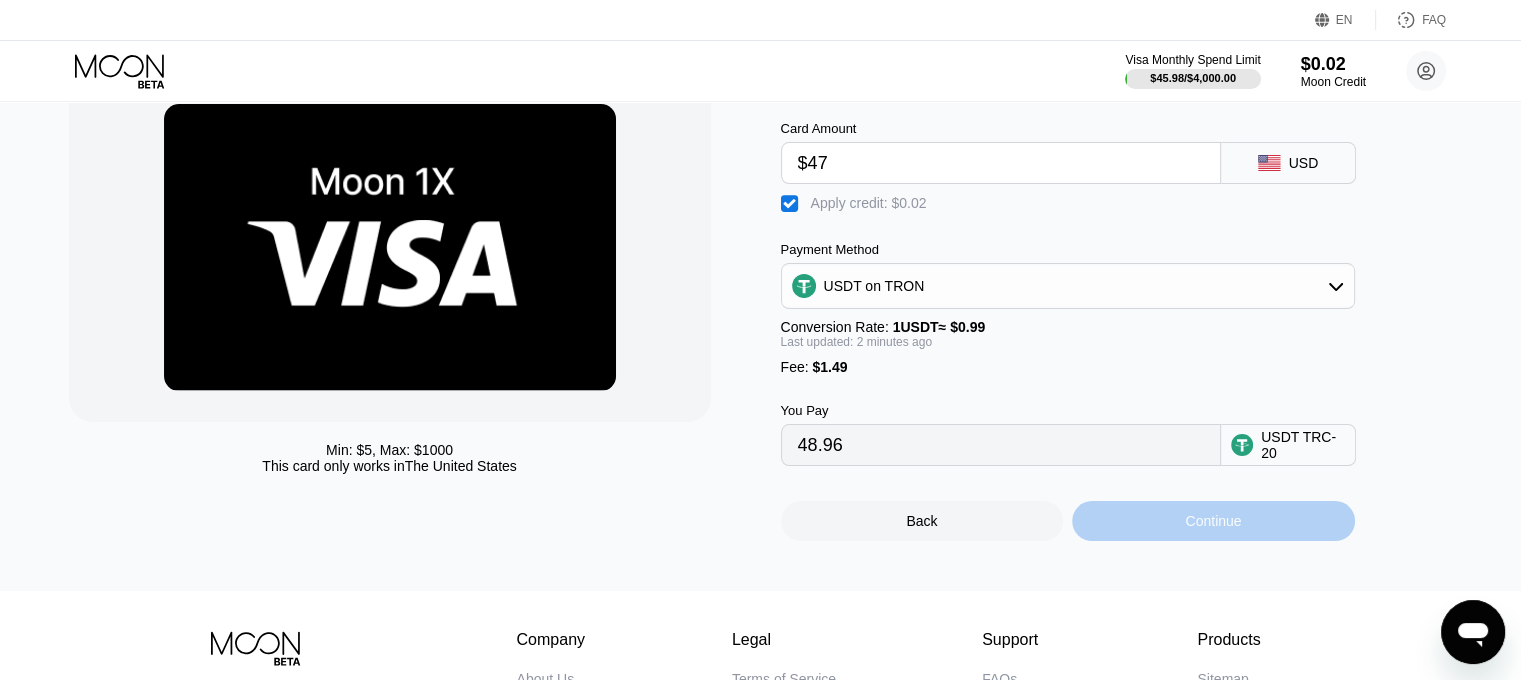 click on "Continue" at bounding box center [1213, 521] 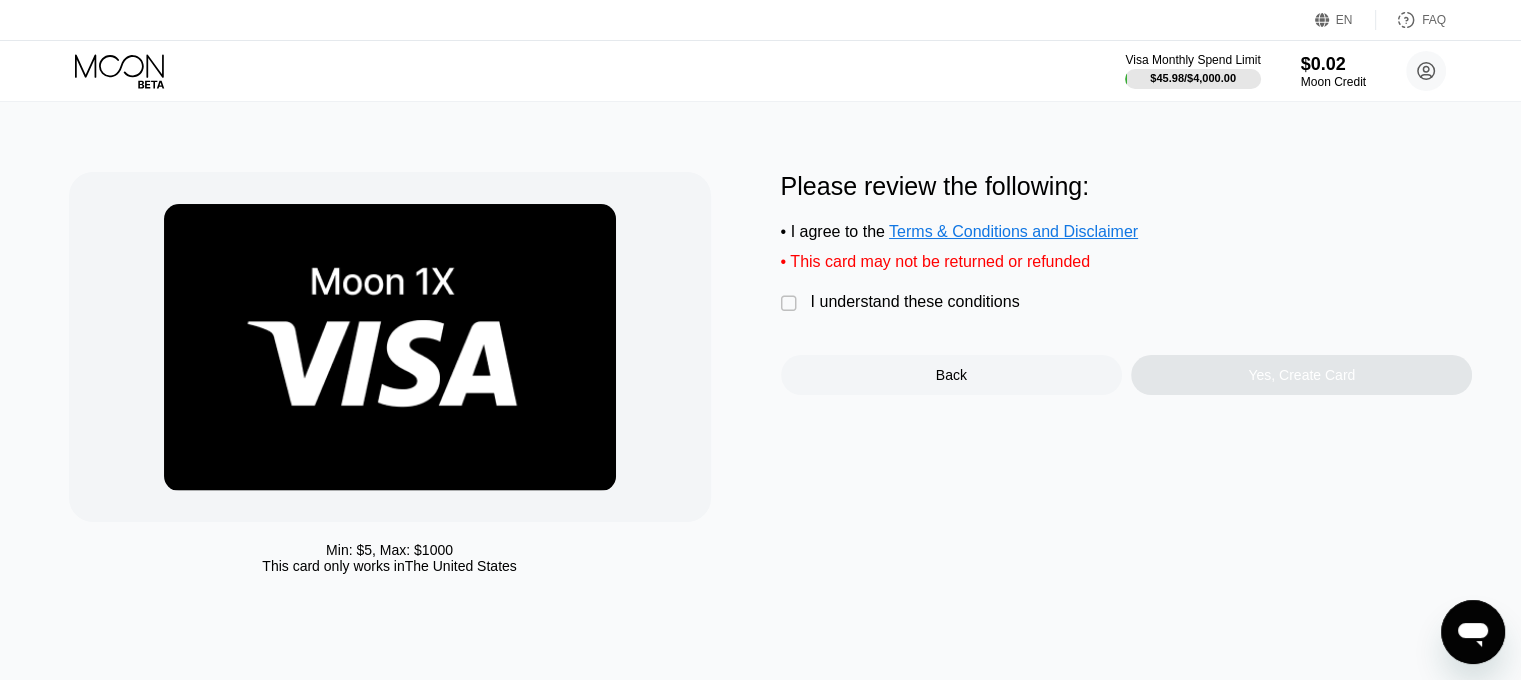 scroll, scrollTop: 0, scrollLeft: 0, axis: both 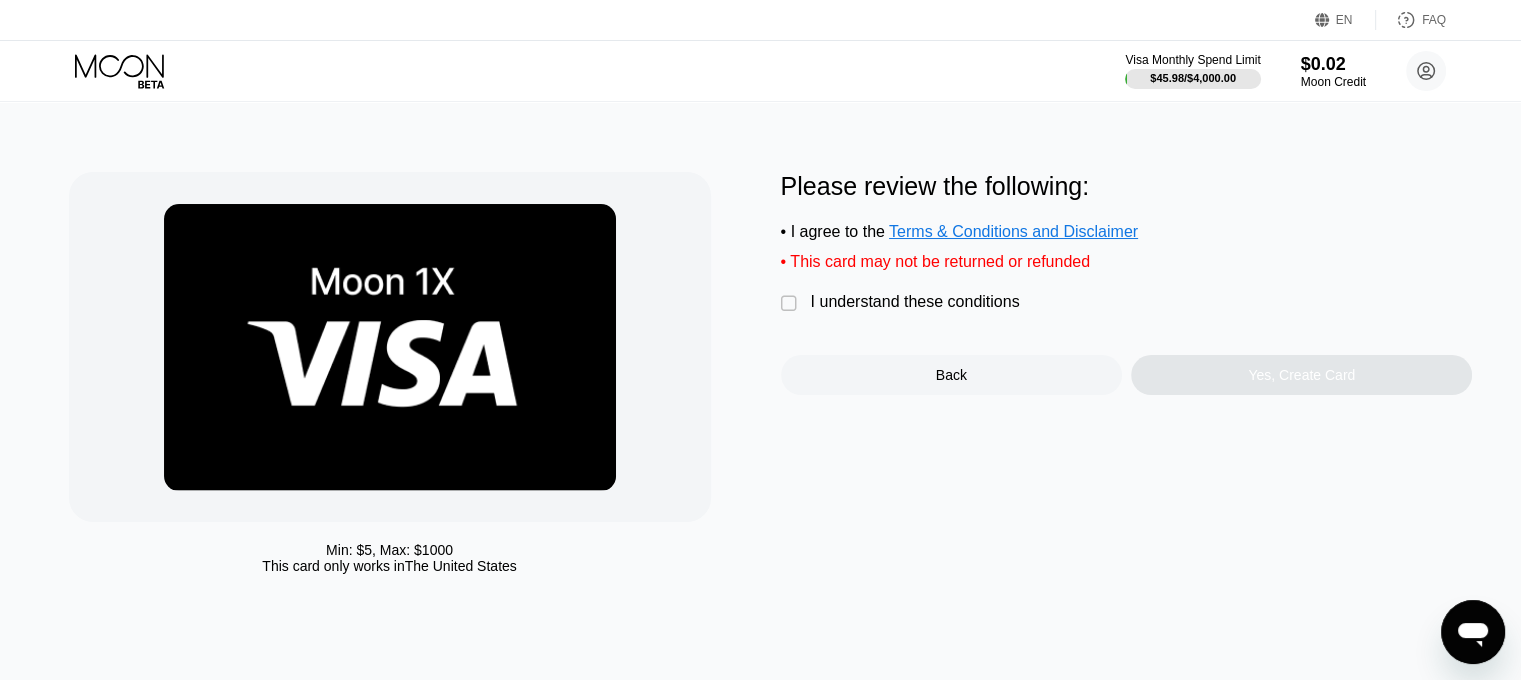 click on "I understand these conditions" at bounding box center (915, 302) 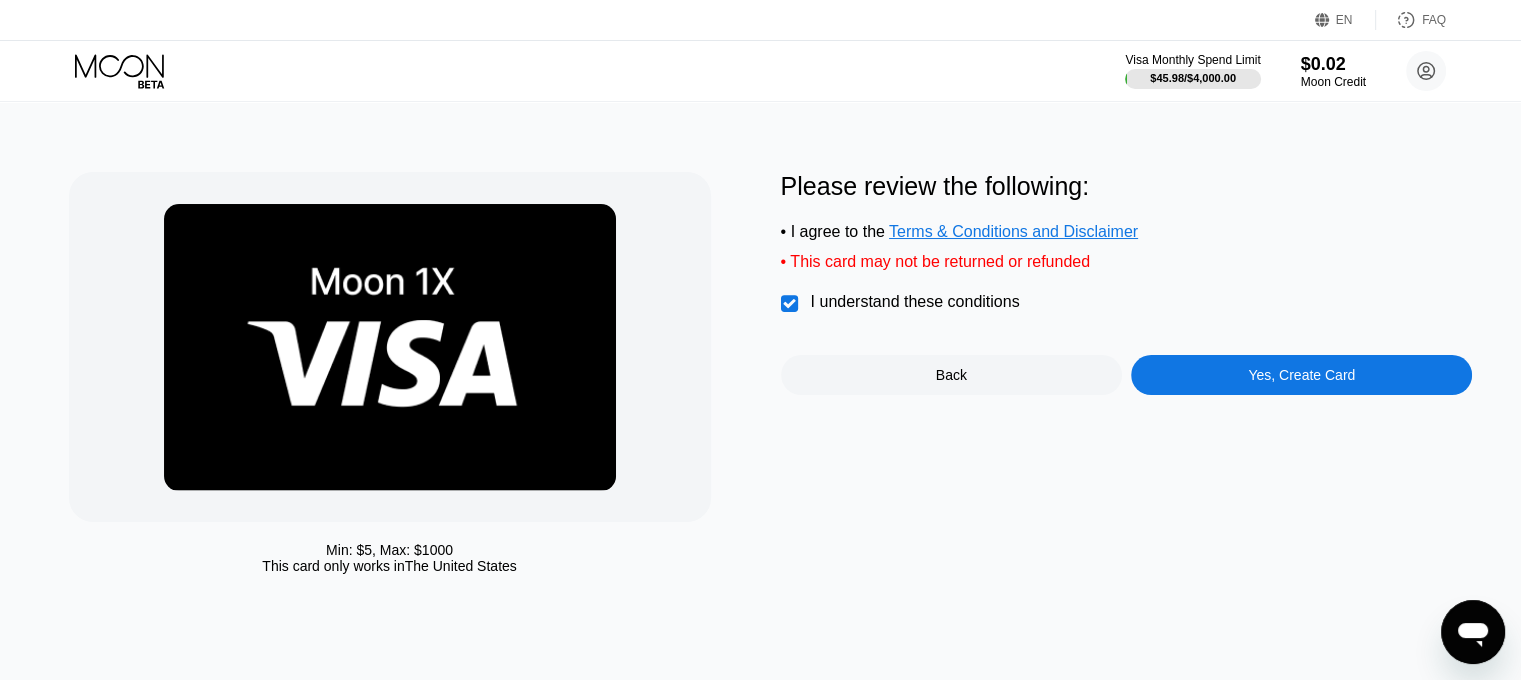 click on "Yes, Create Card" at bounding box center (1301, 375) 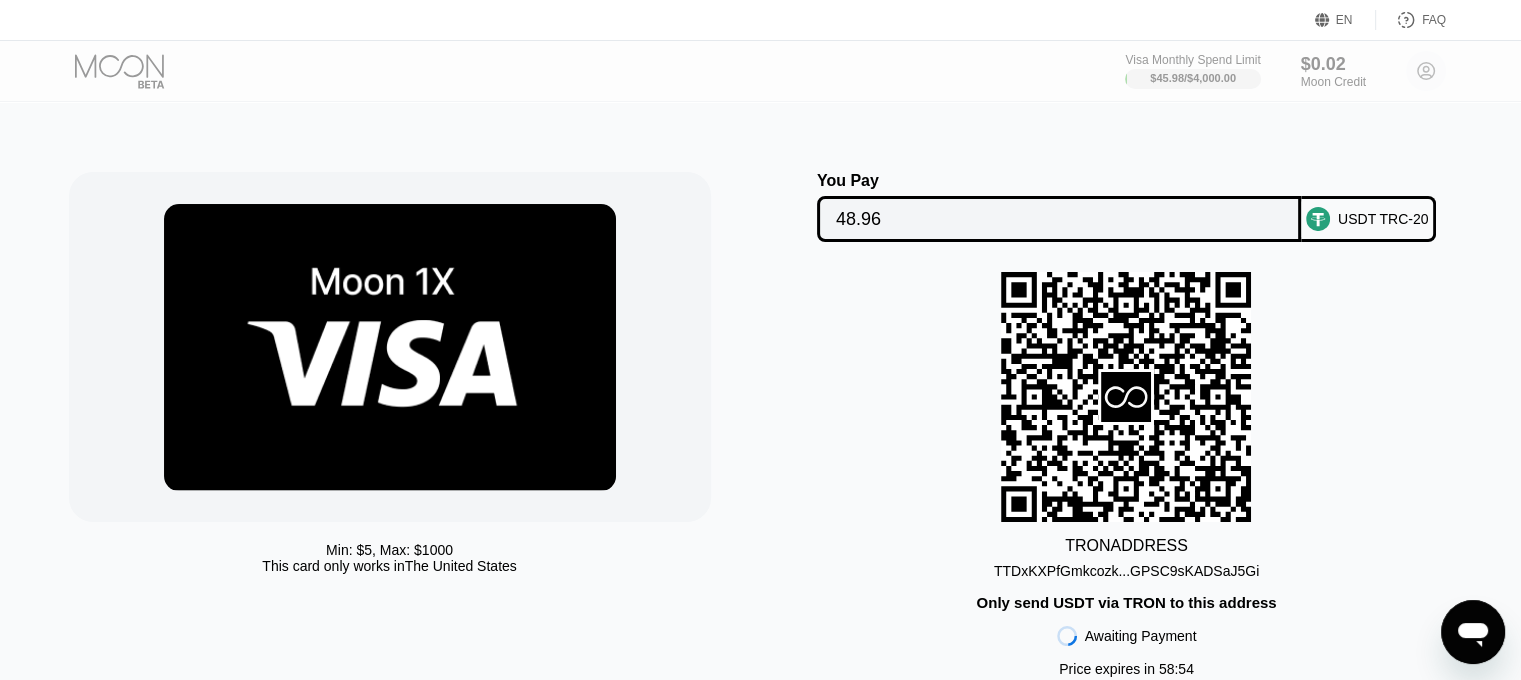 click on "TTDxKXPfGmkcozk...GPSC9sKADSaJ5Gi" at bounding box center [1126, 571] 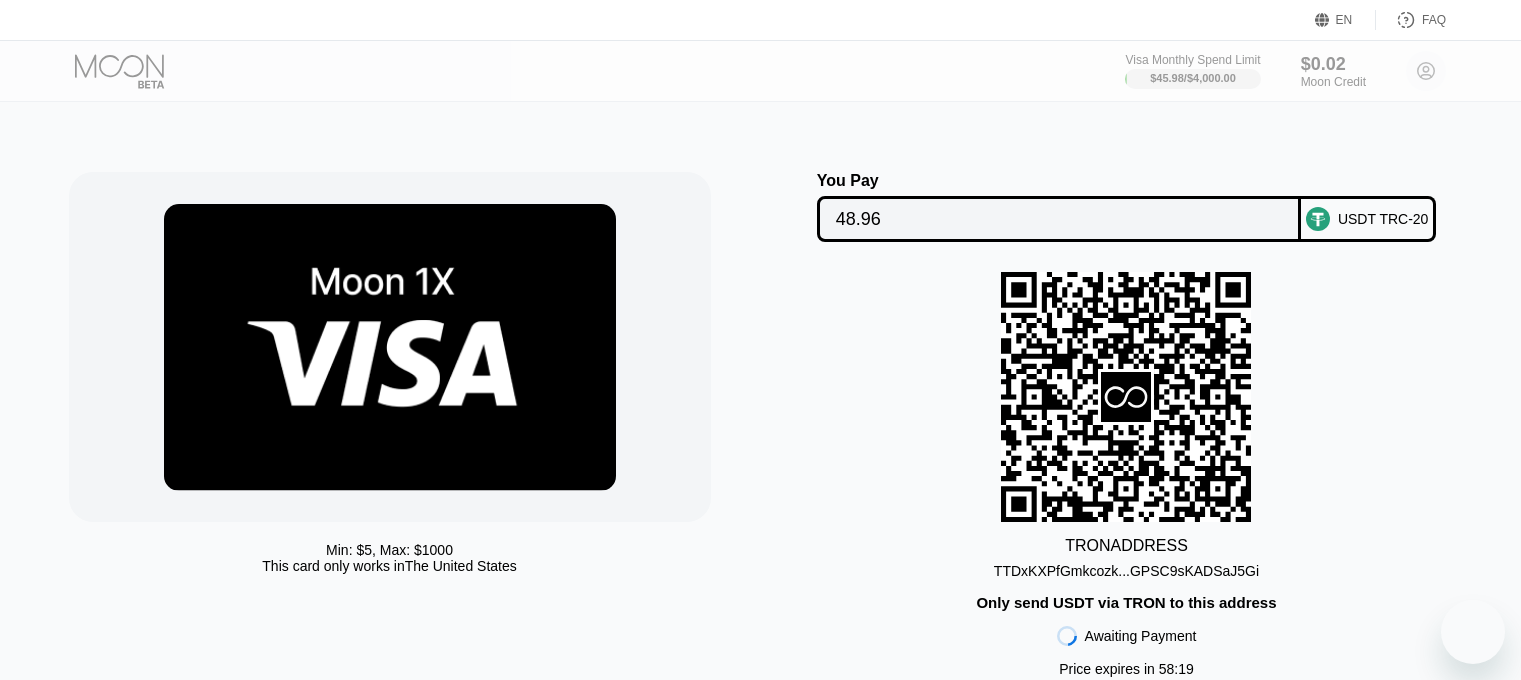 scroll, scrollTop: 0, scrollLeft: 0, axis: both 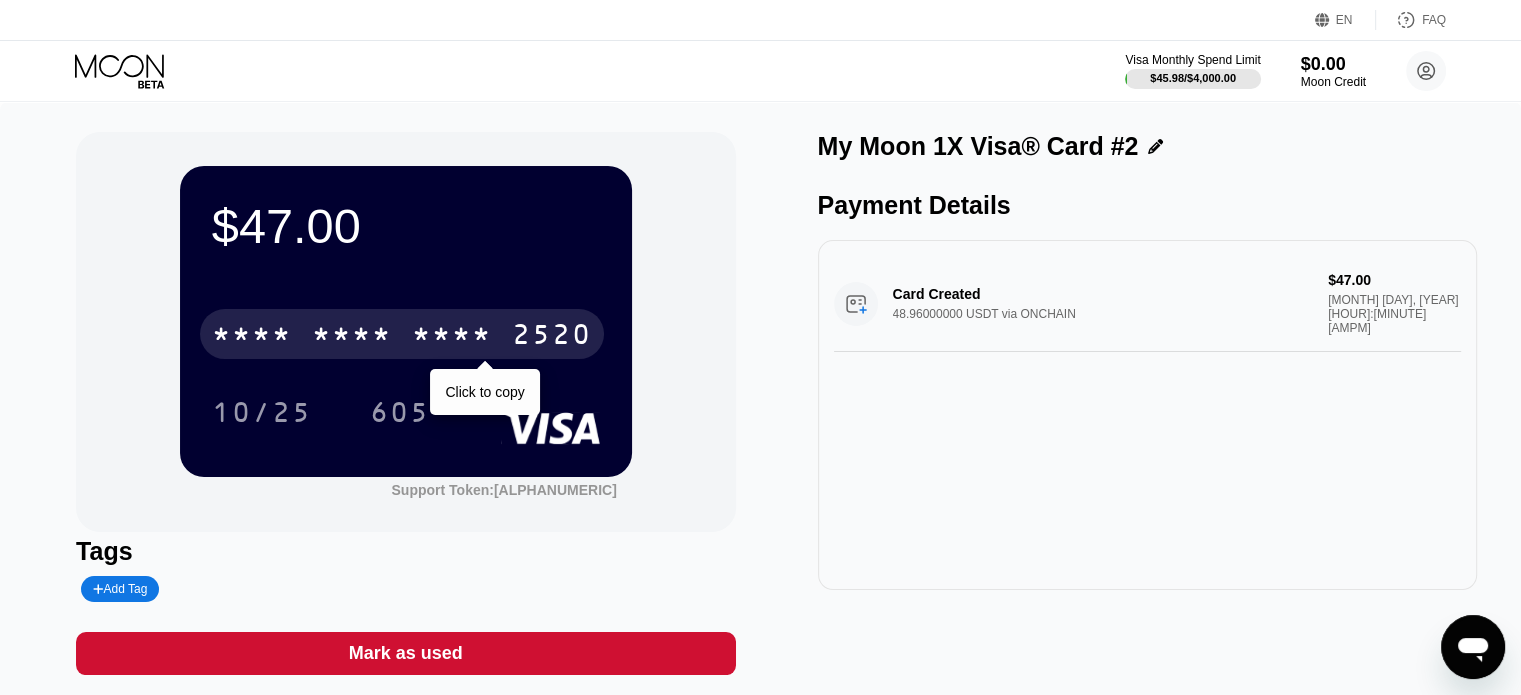 click on "* * * *" at bounding box center (352, 337) 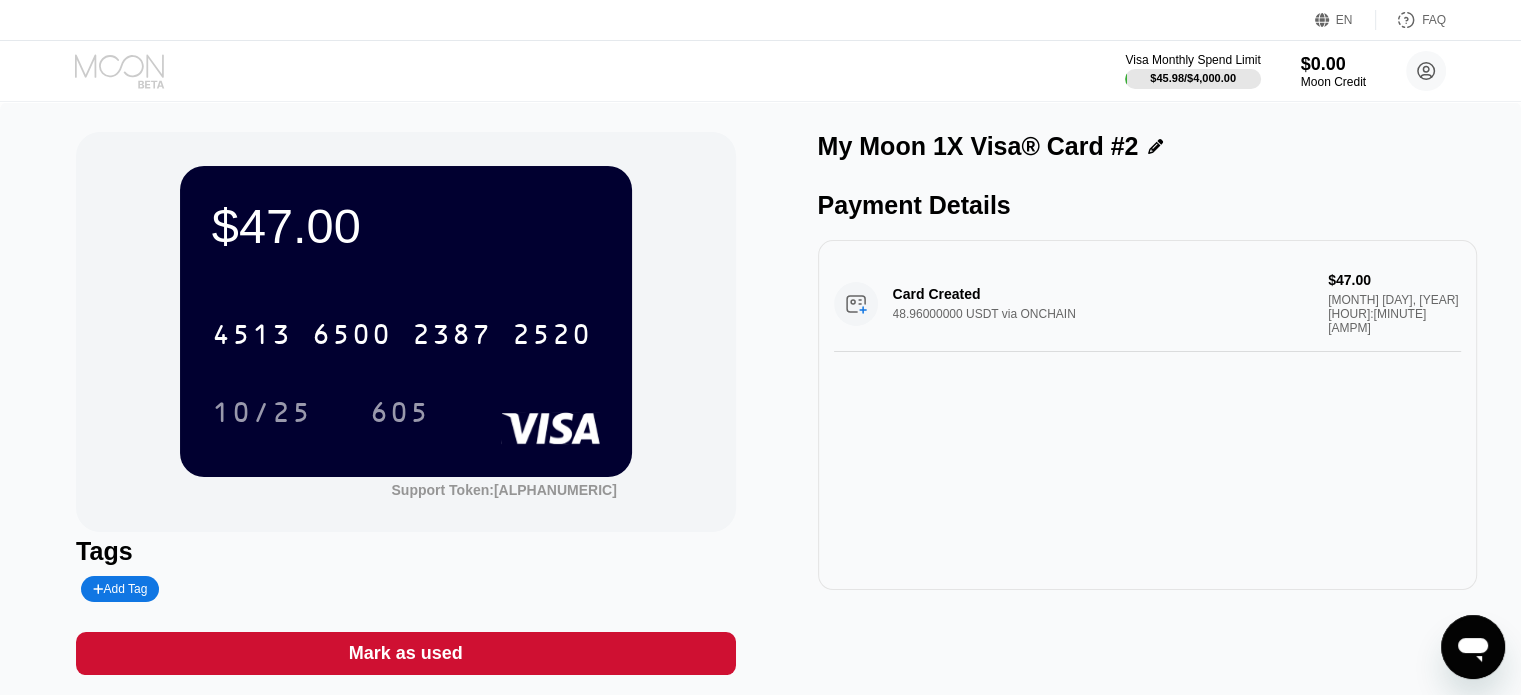 click 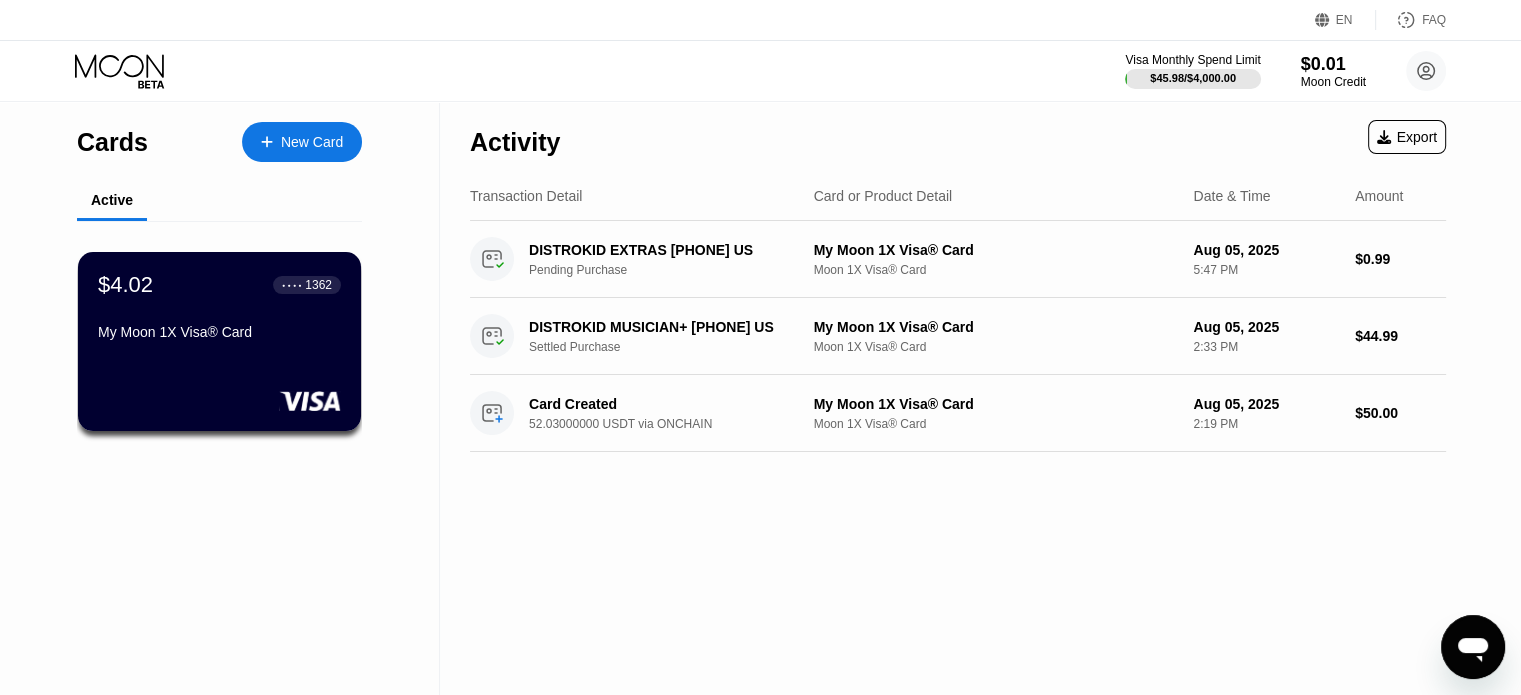 click 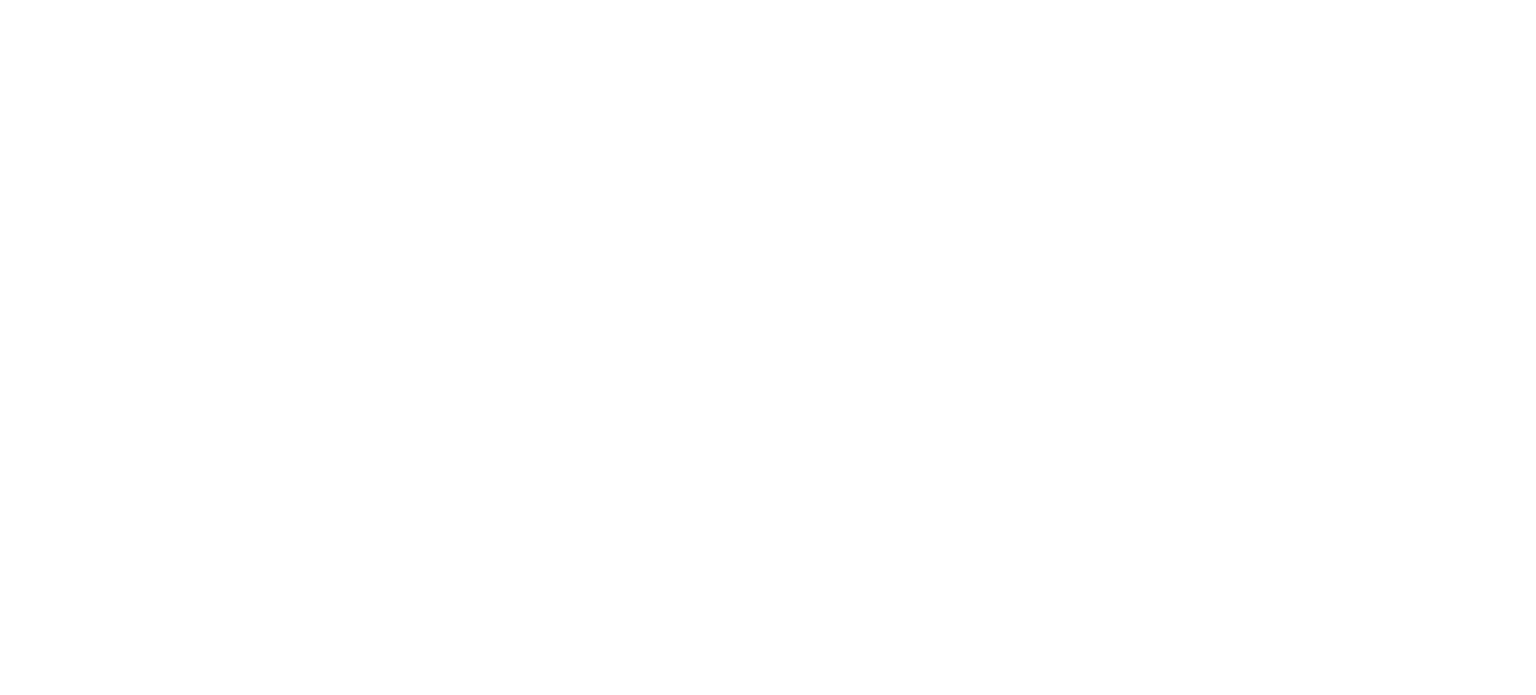 scroll, scrollTop: 0, scrollLeft: 0, axis: both 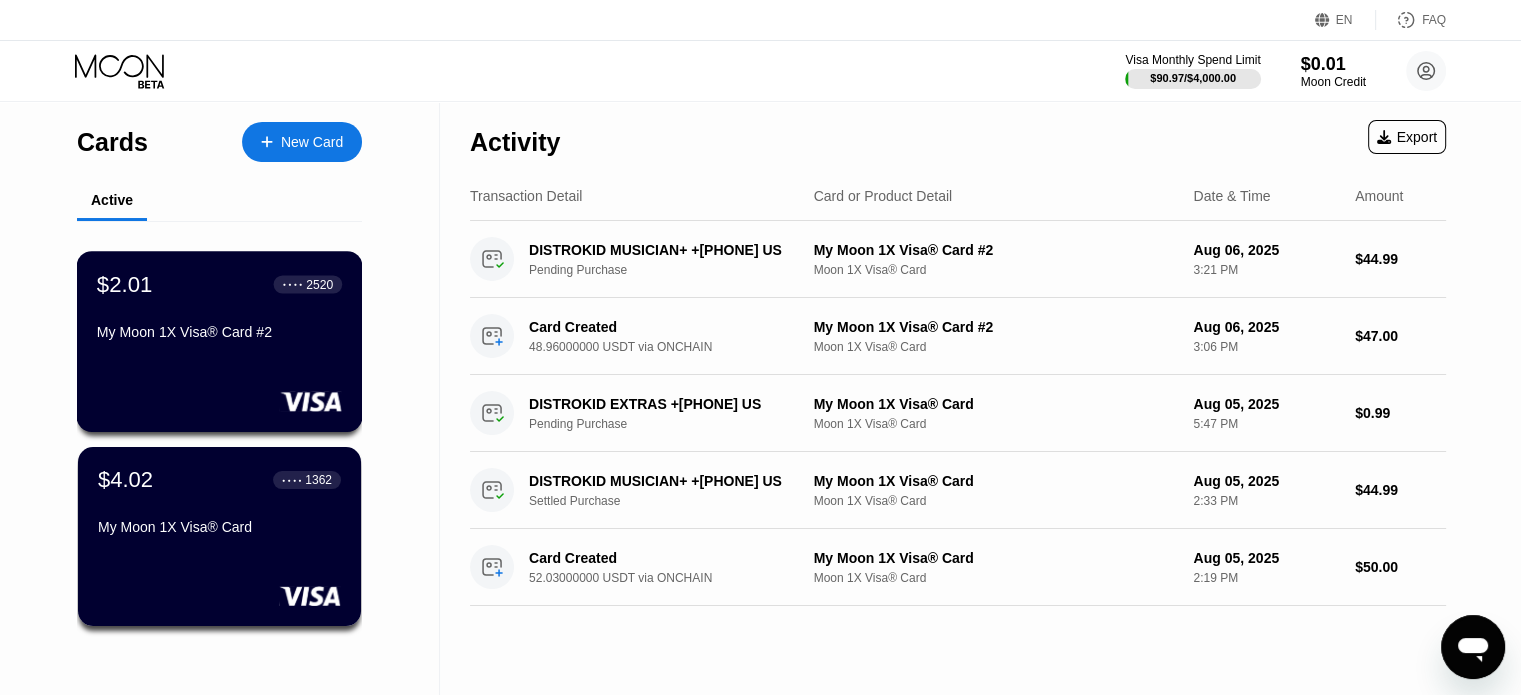 click on "My Moon 1X Visa® Card #2" at bounding box center [219, 332] 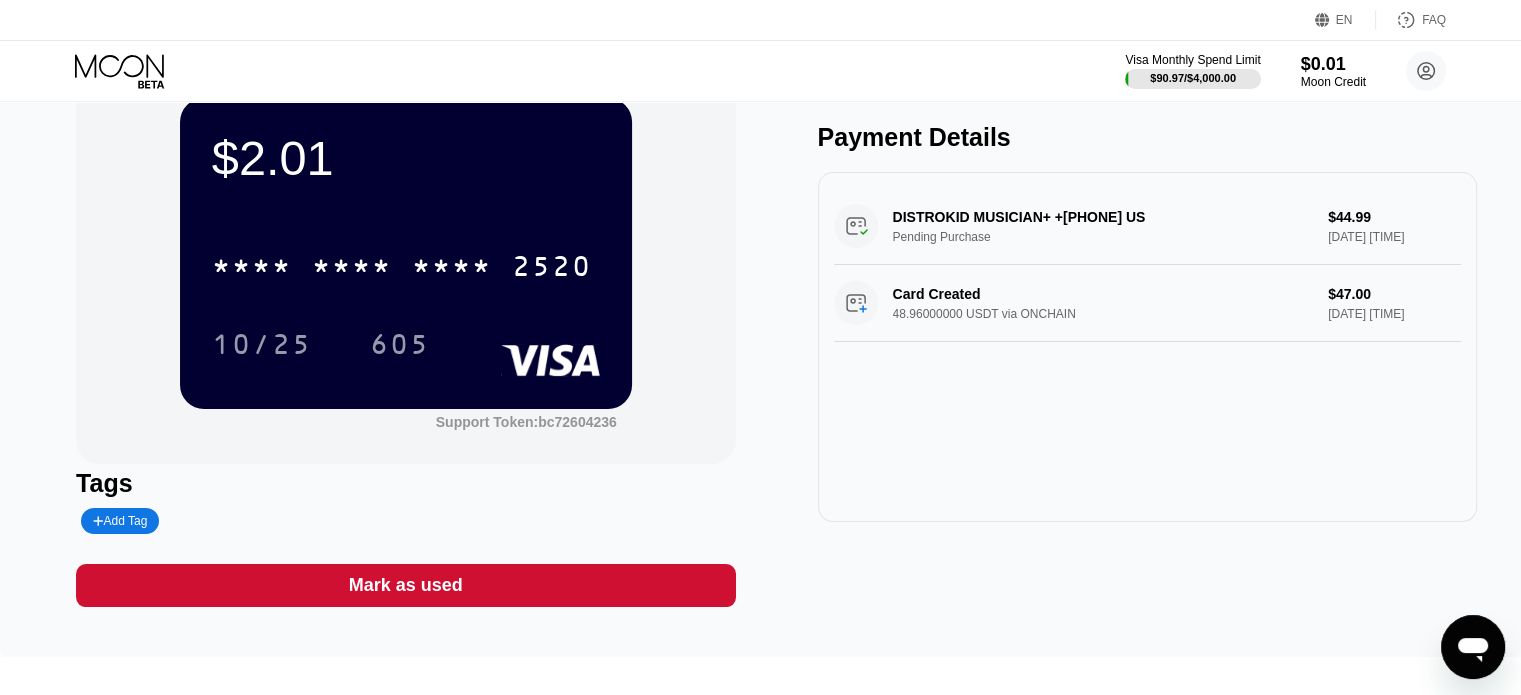 scroll, scrollTop: 344, scrollLeft: 0, axis: vertical 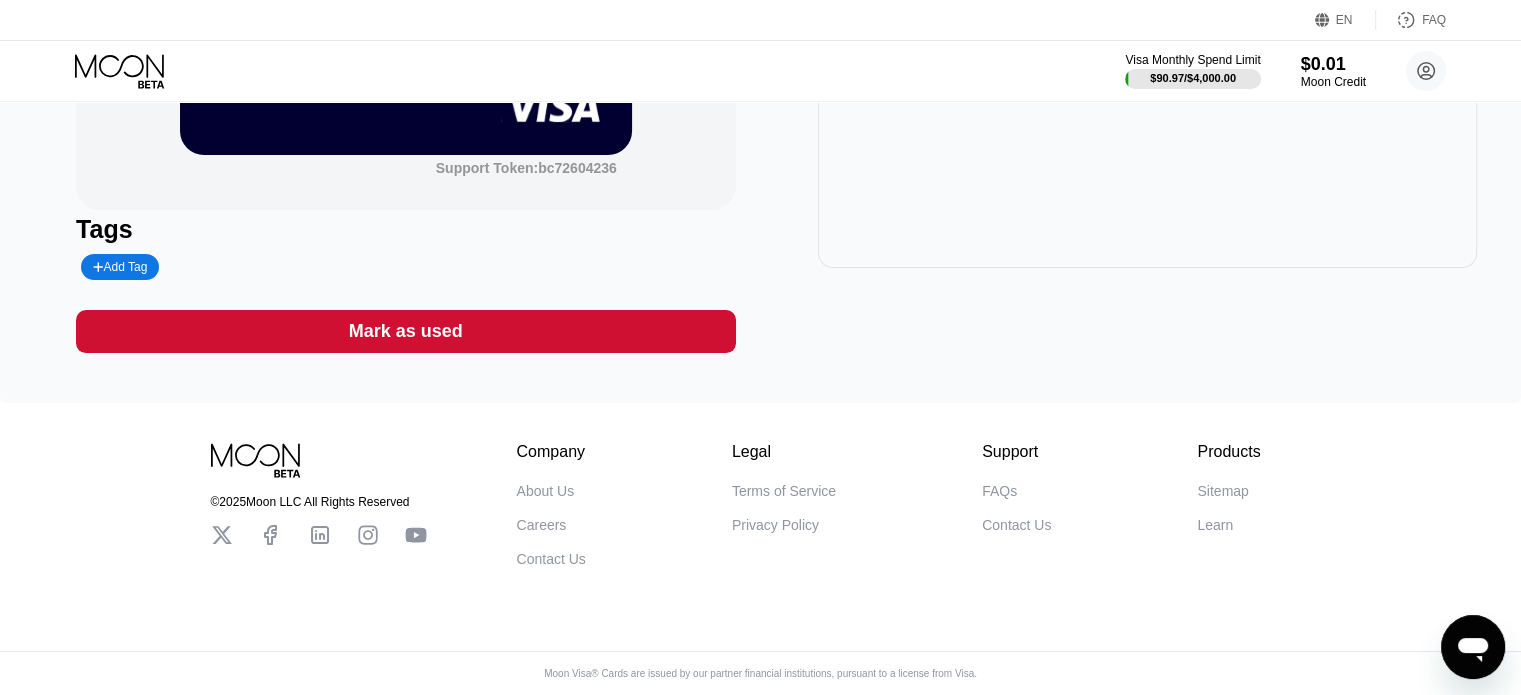 click 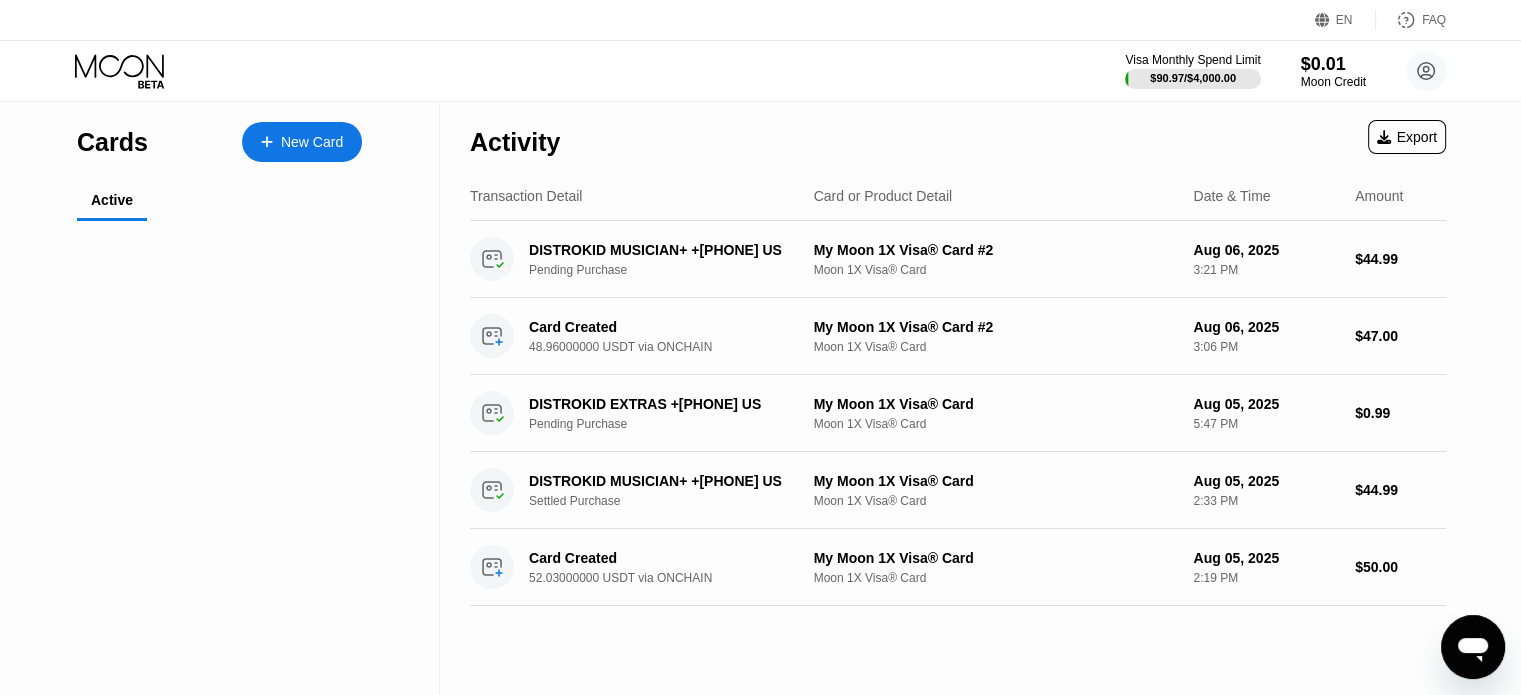scroll, scrollTop: 0, scrollLeft: 0, axis: both 